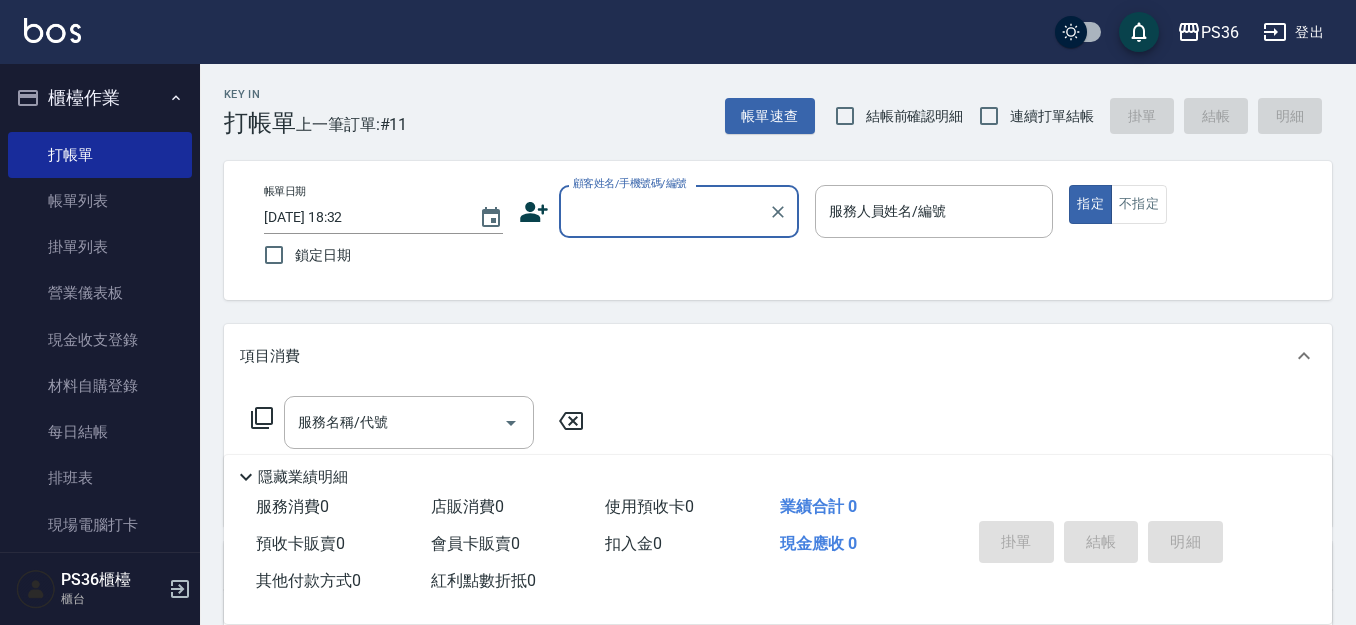 scroll, scrollTop: 0, scrollLeft: 0, axis: both 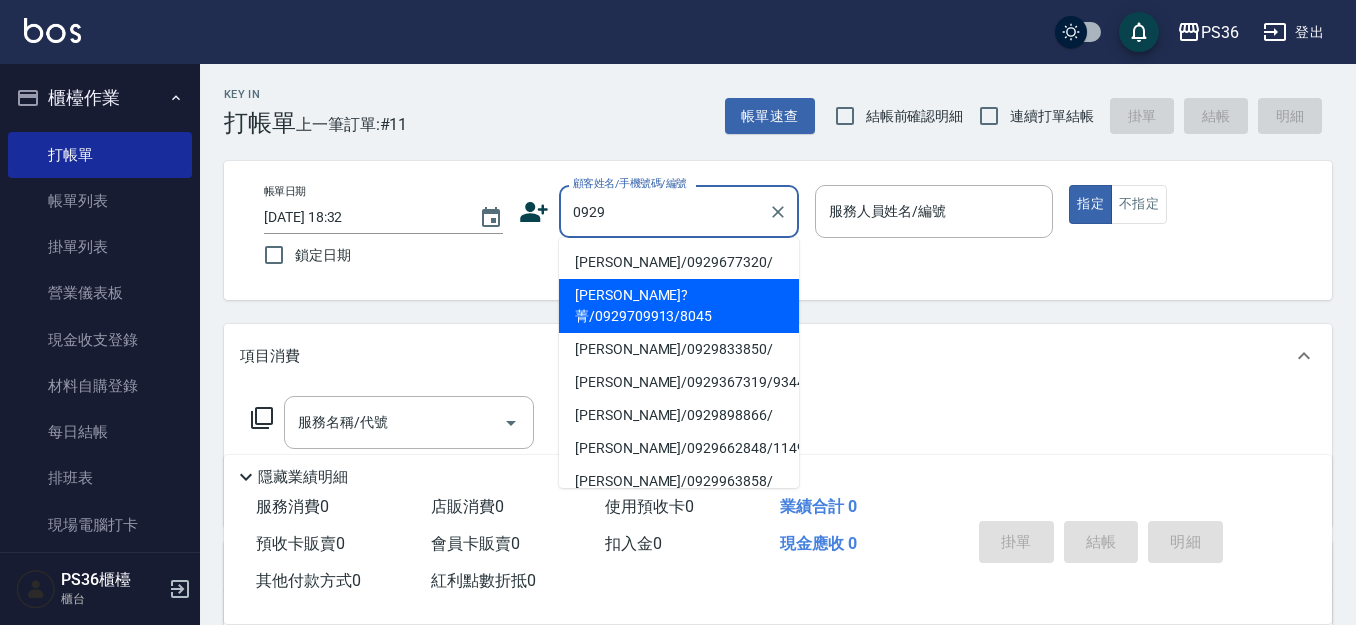 click on "[PERSON_NAME]?菁/0929709913/8045" at bounding box center (679, 306) 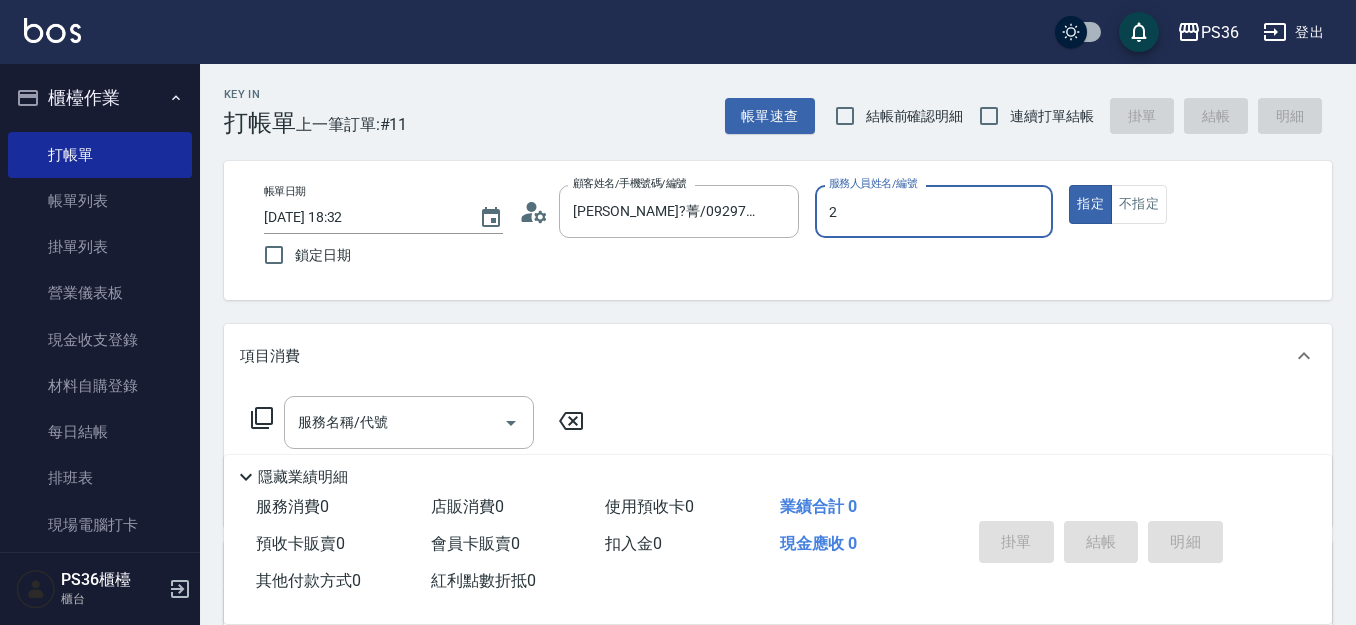 type on "Miya-2" 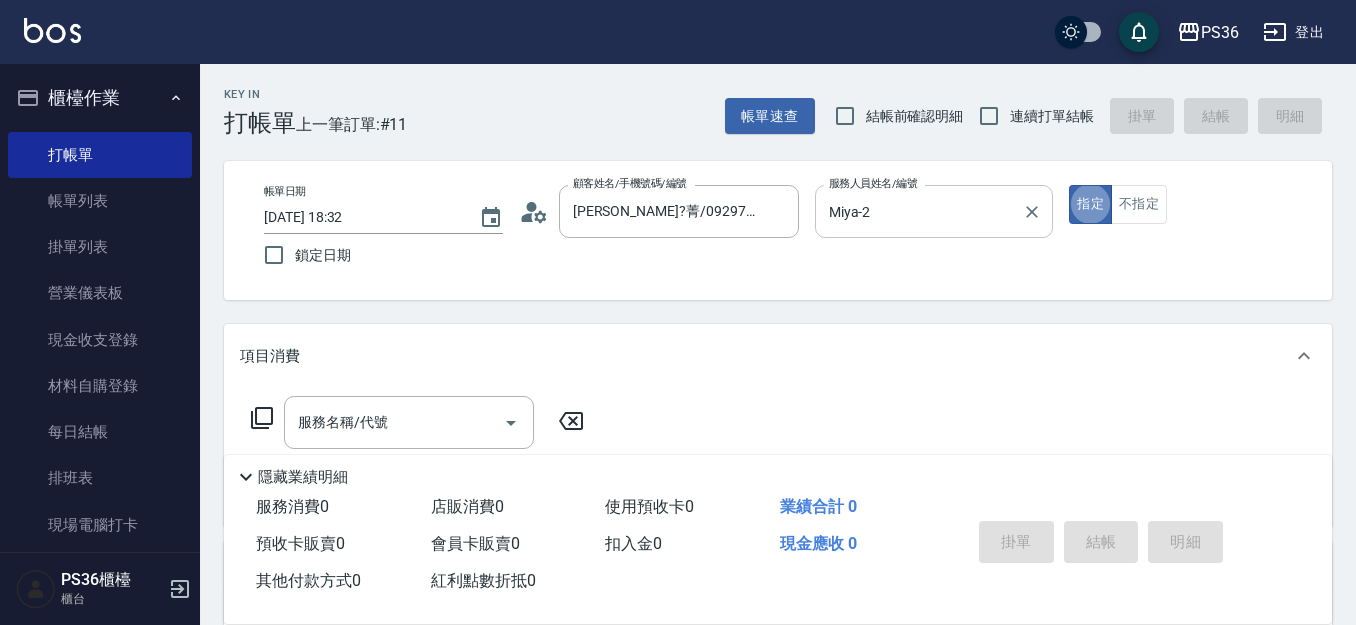 type on "true" 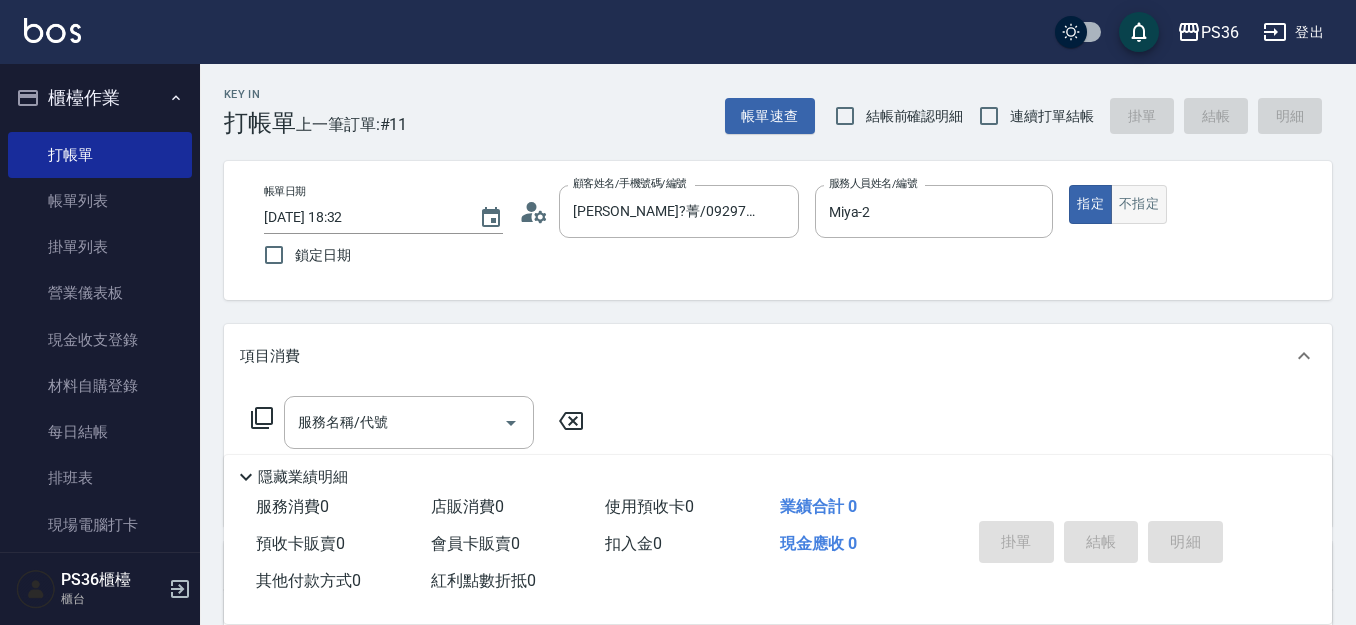 click on "不指定" at bounding box center [1139, 204] 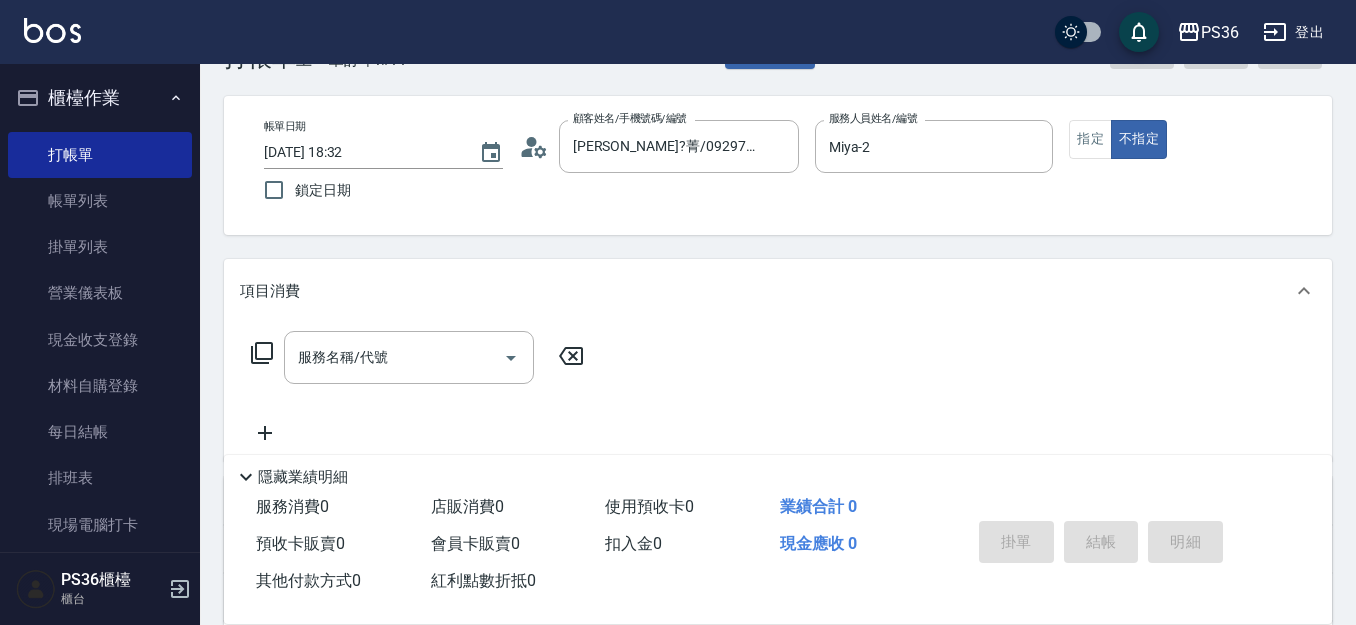 scroll, scrollTop: 100, scrollLeft: 0, axis: vertical 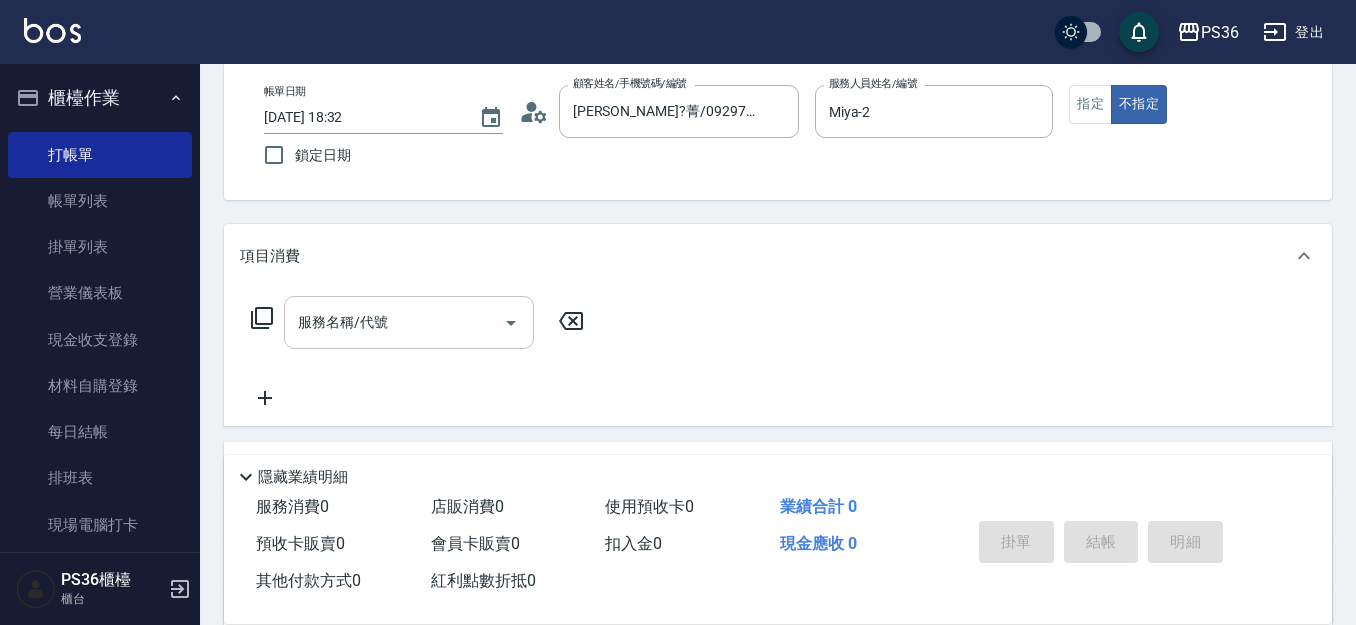 click on "服務名稱/代號 服務名稱/代號" at bounding box center [409, 322] 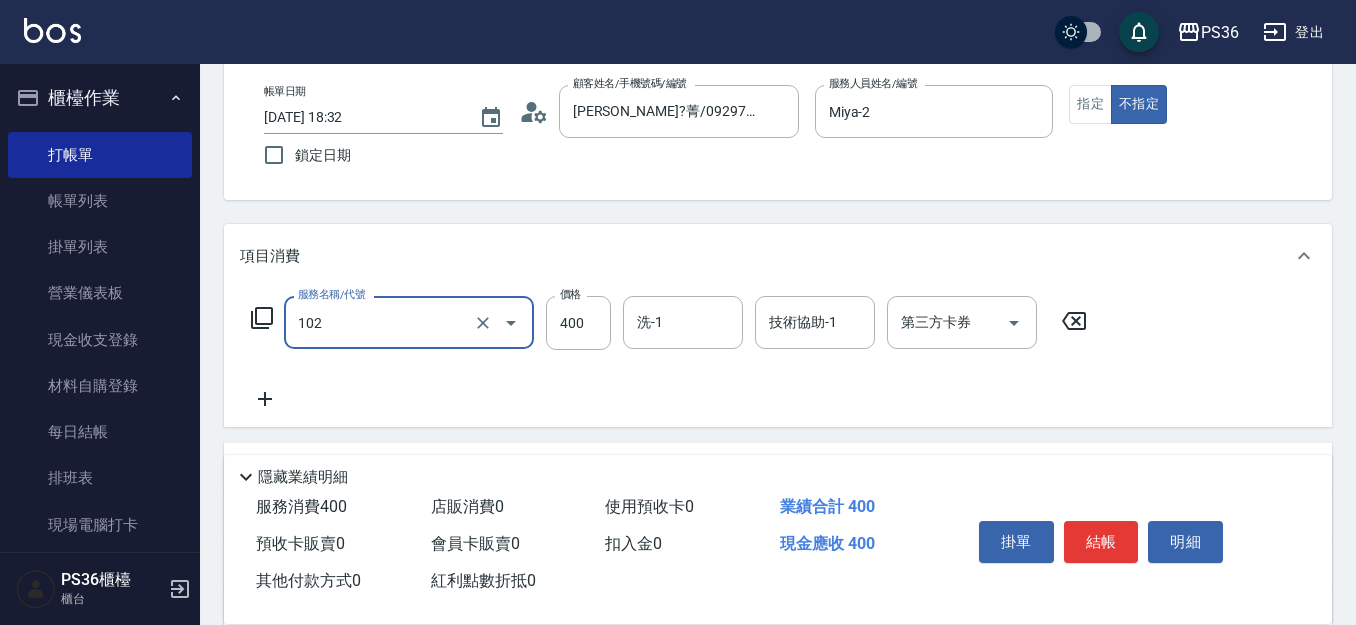 type on "精油洗髮(102)" 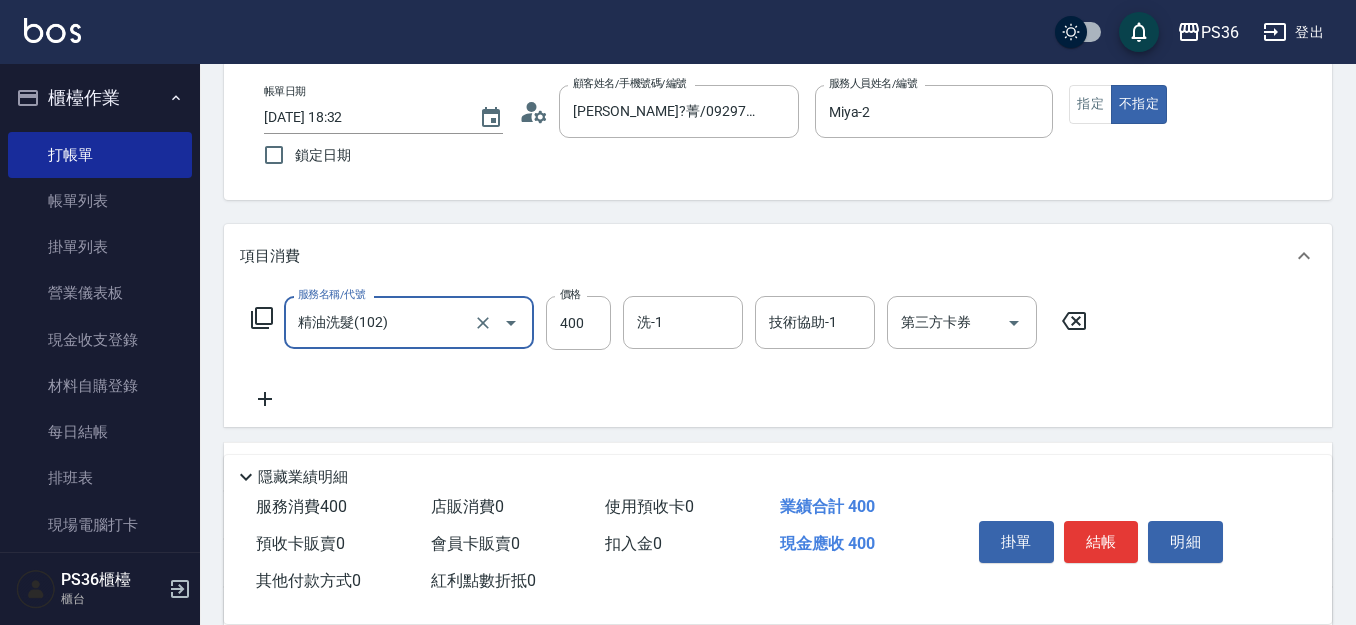 click 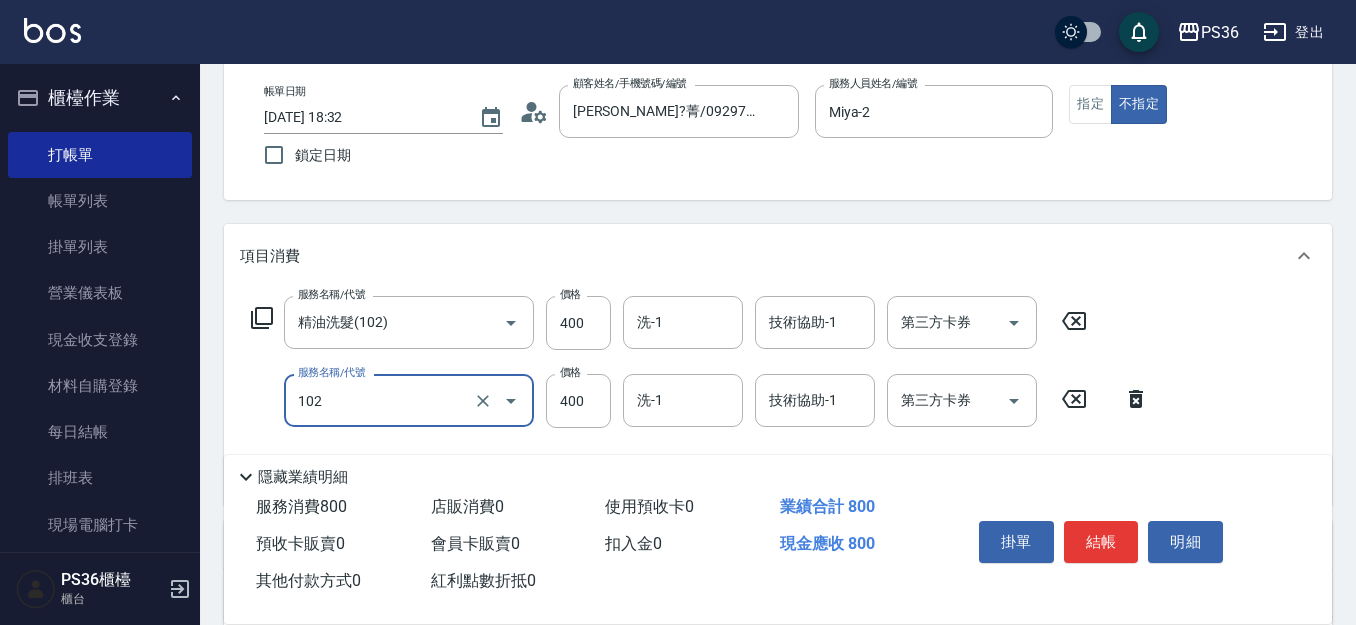 type on "精油洗髮(102)" 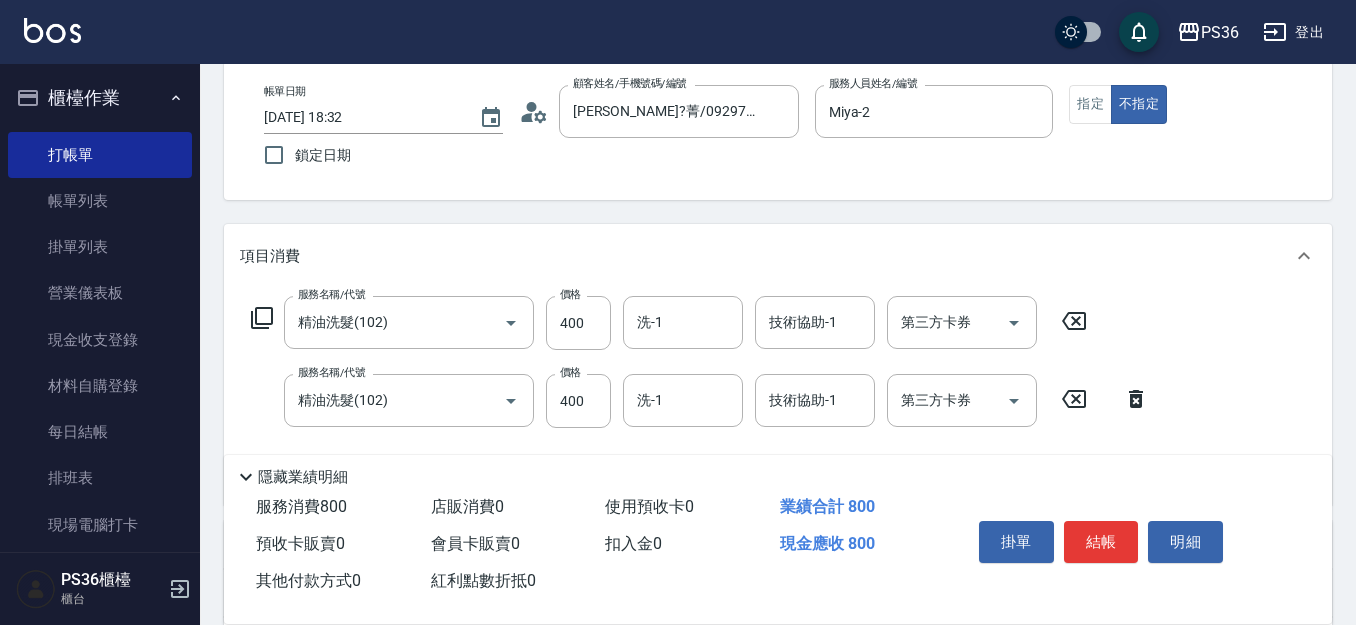 drag, startPoint x: 1086, startPoint y: 535, endPoint x: 1202, endPoint y: 414, distance: 167.6216 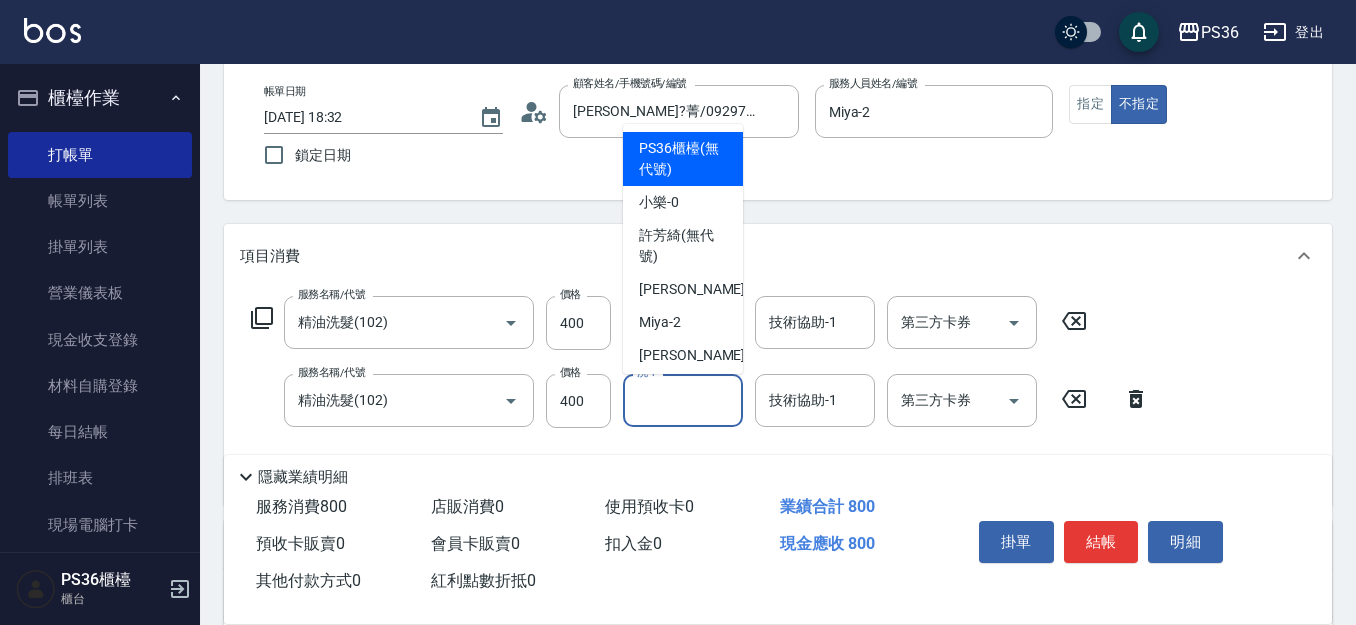 click on "洗-1" at bounding box center [683, 400] 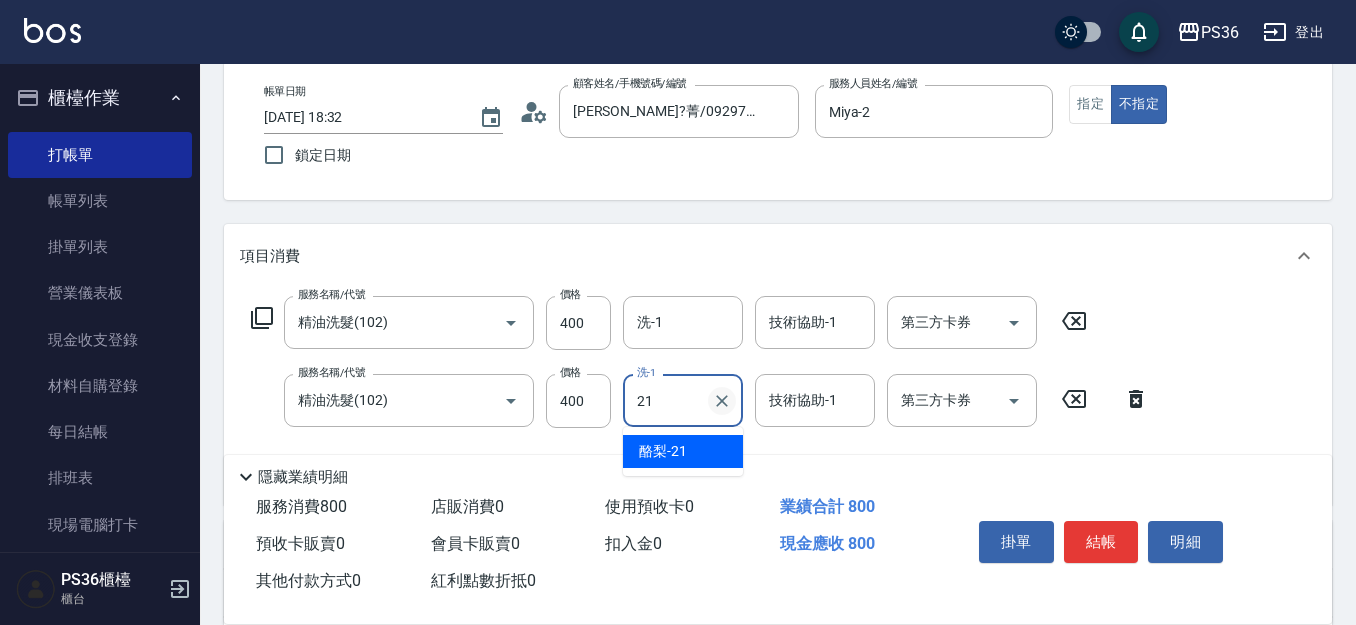 type on "酪梨-21" 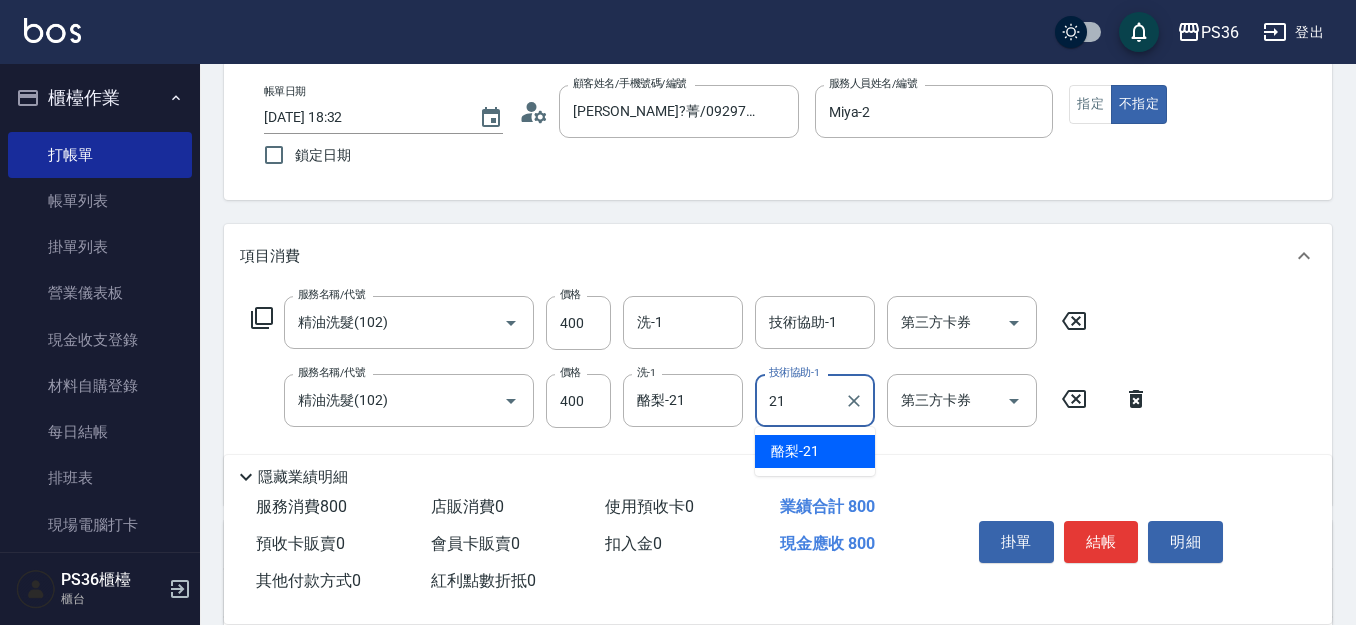 type on "酪梨-21" 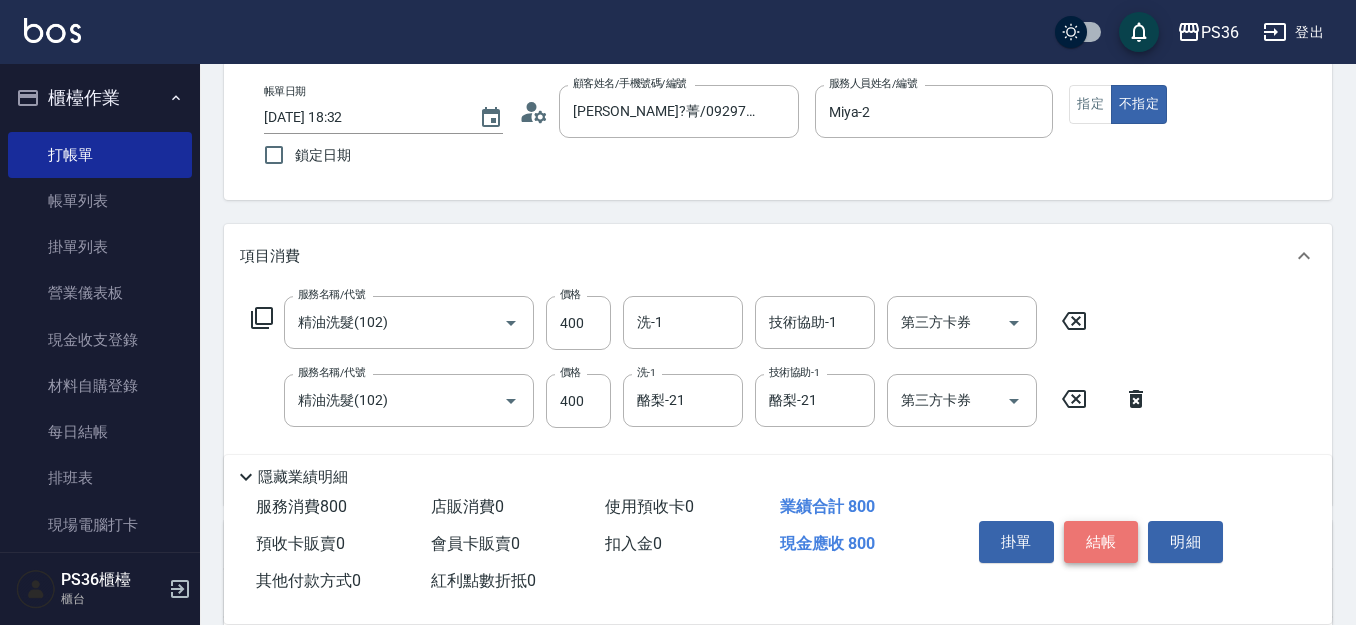 click on "結帳" at bounding box center [1101, 542] 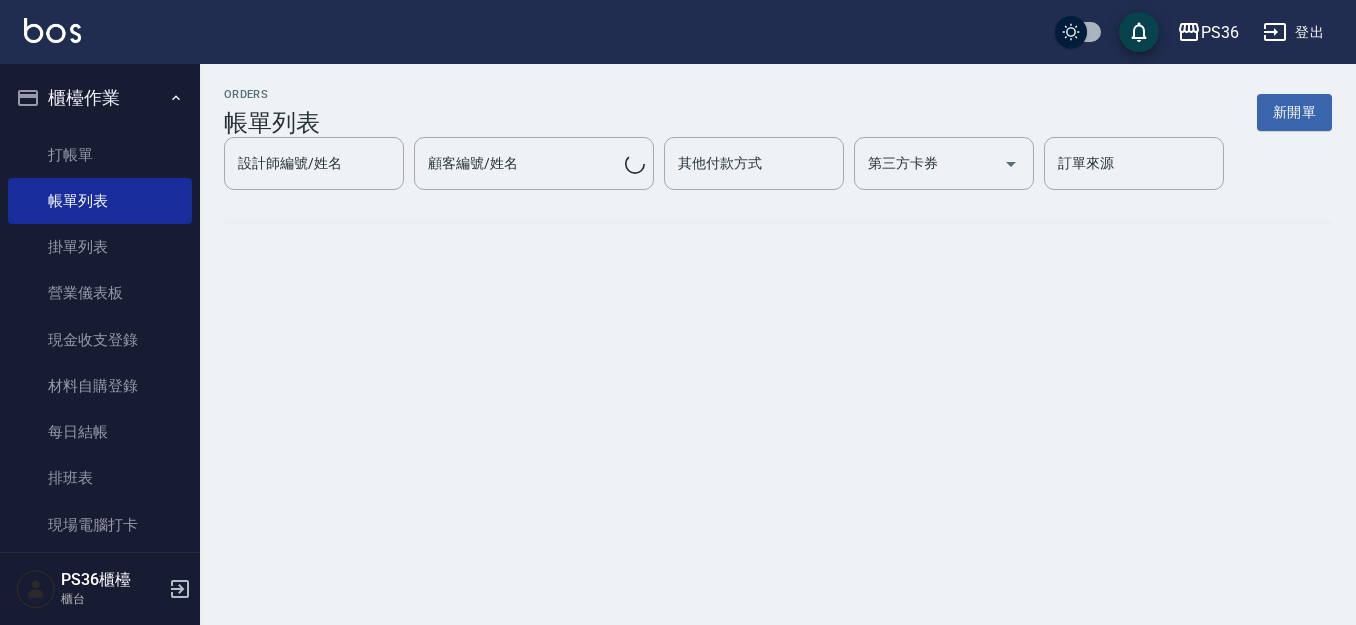 scroll, scrollTop: 0, scrollLeft: 0, axis: both 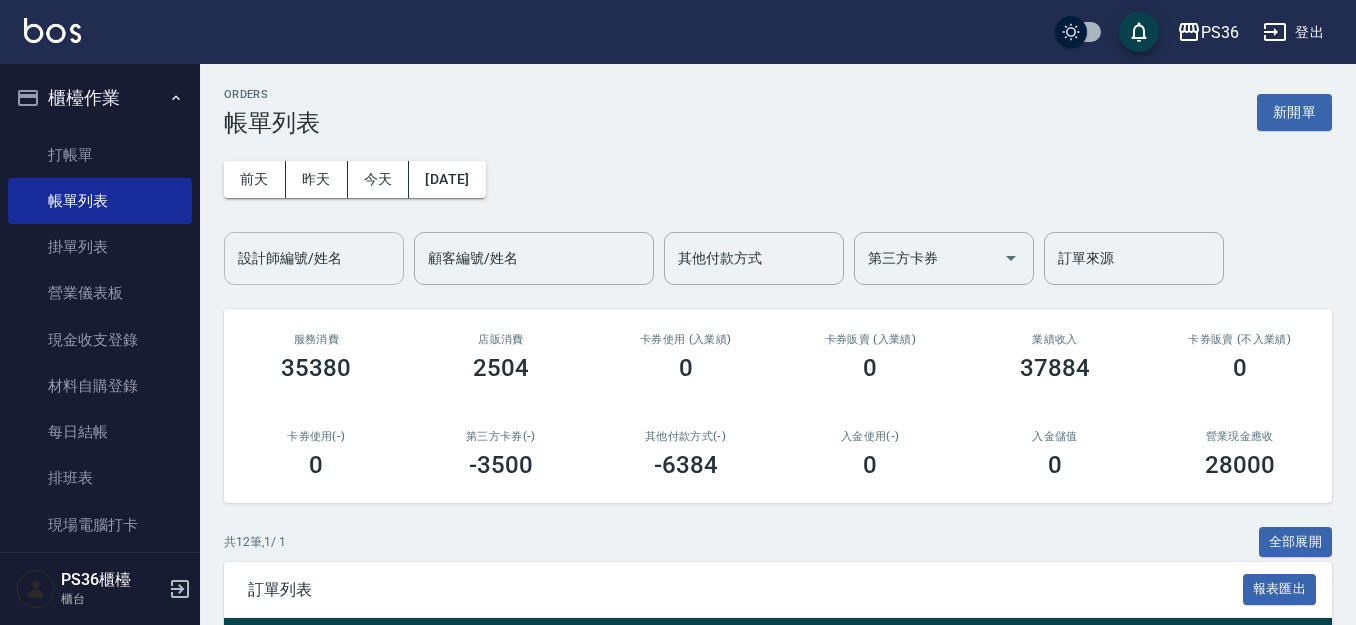 click on "設計師編號/姓名" at bounding box center (314, 258) 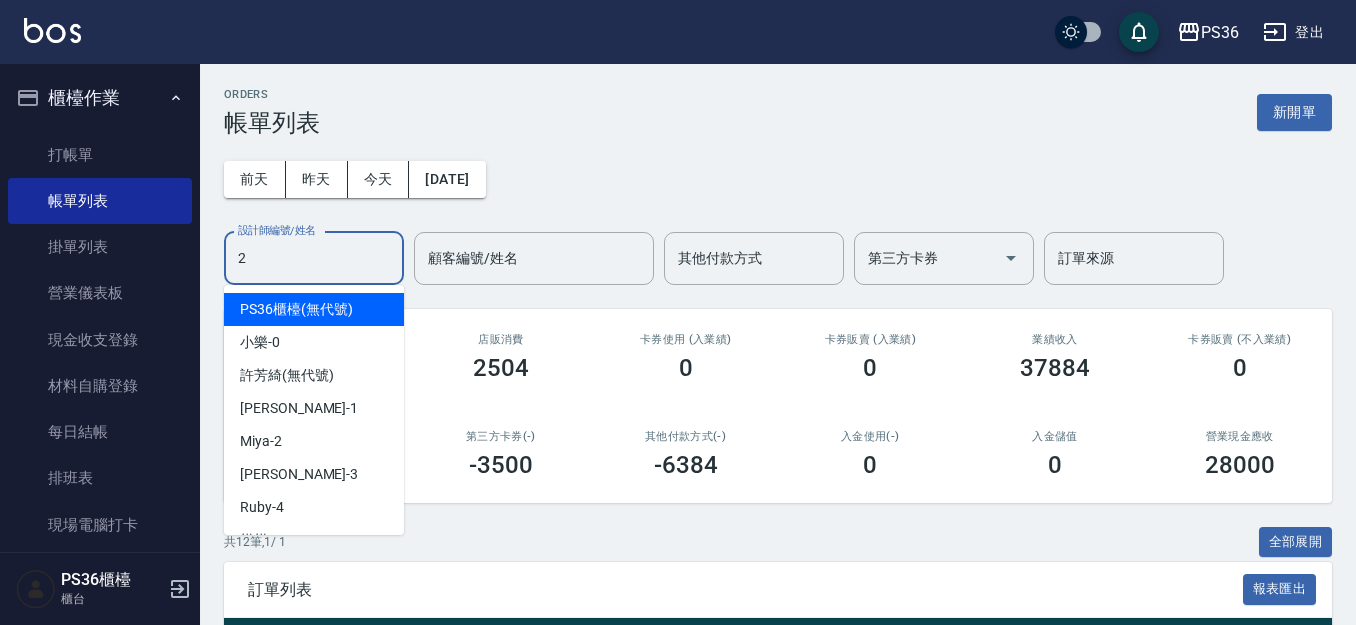 type on "Miya-2" 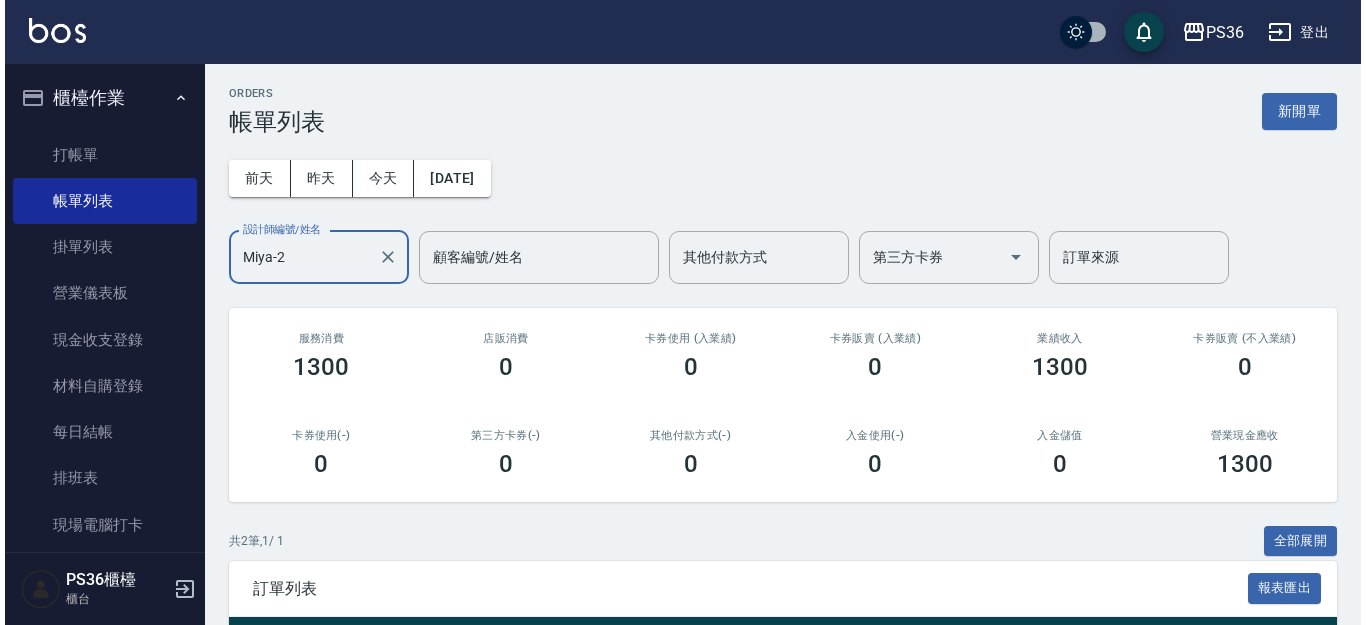 scroll, scrollTop: 0, scrollLeft: 0, axis: both 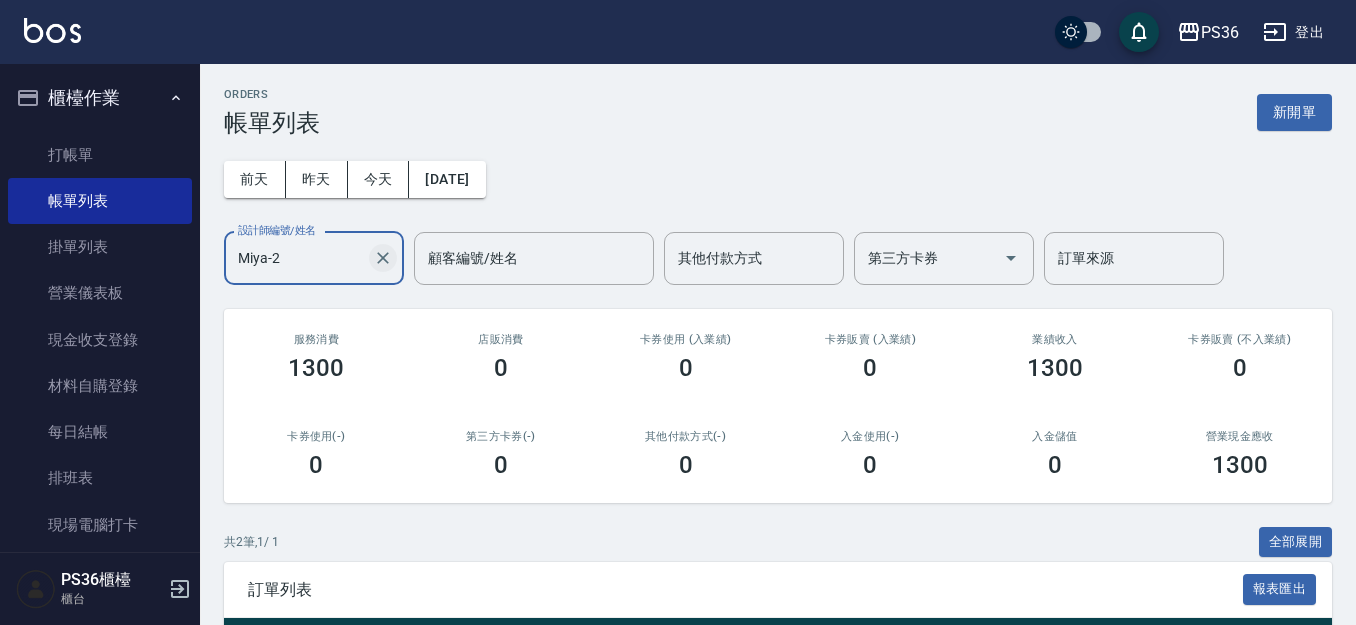 click at bounding box center (383, 258) 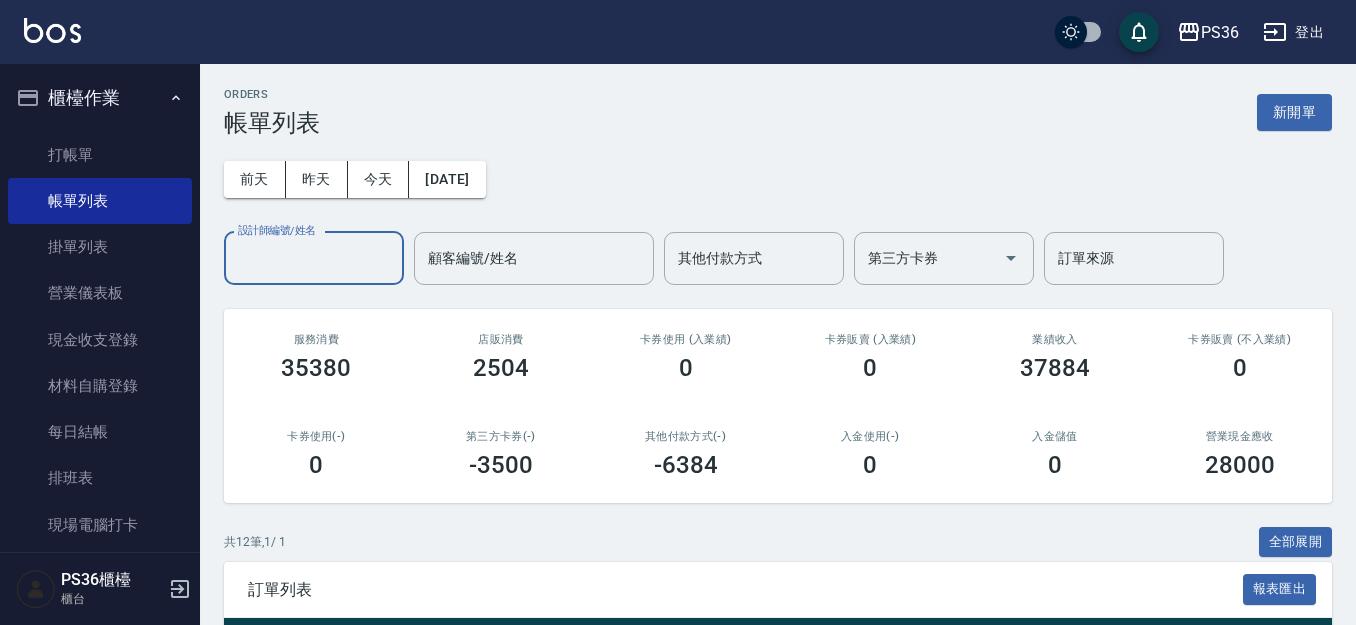 drag, startPoint x: 72, startPoint y: 150, endPoint x: 381, endPoint y: 234, distance: 320.214 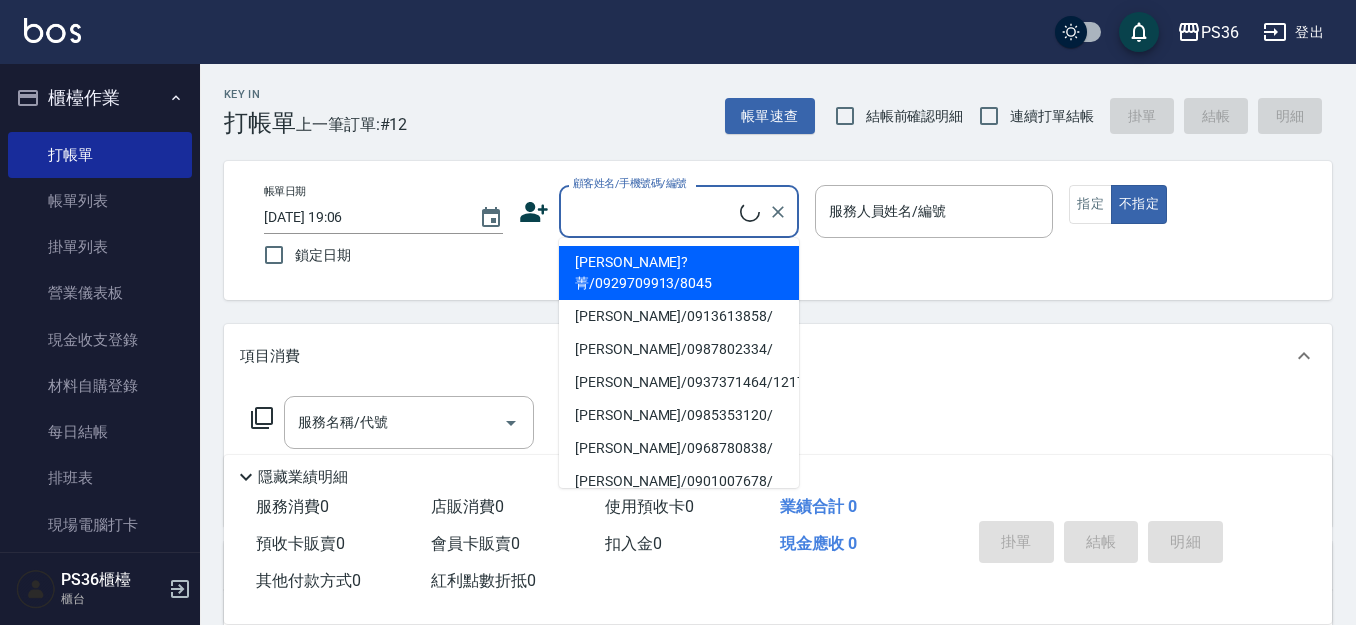 drag, startPoint x: 659, startPoint y: 292, endPoint x: 671, endPoint y: 212, distance: 80.895 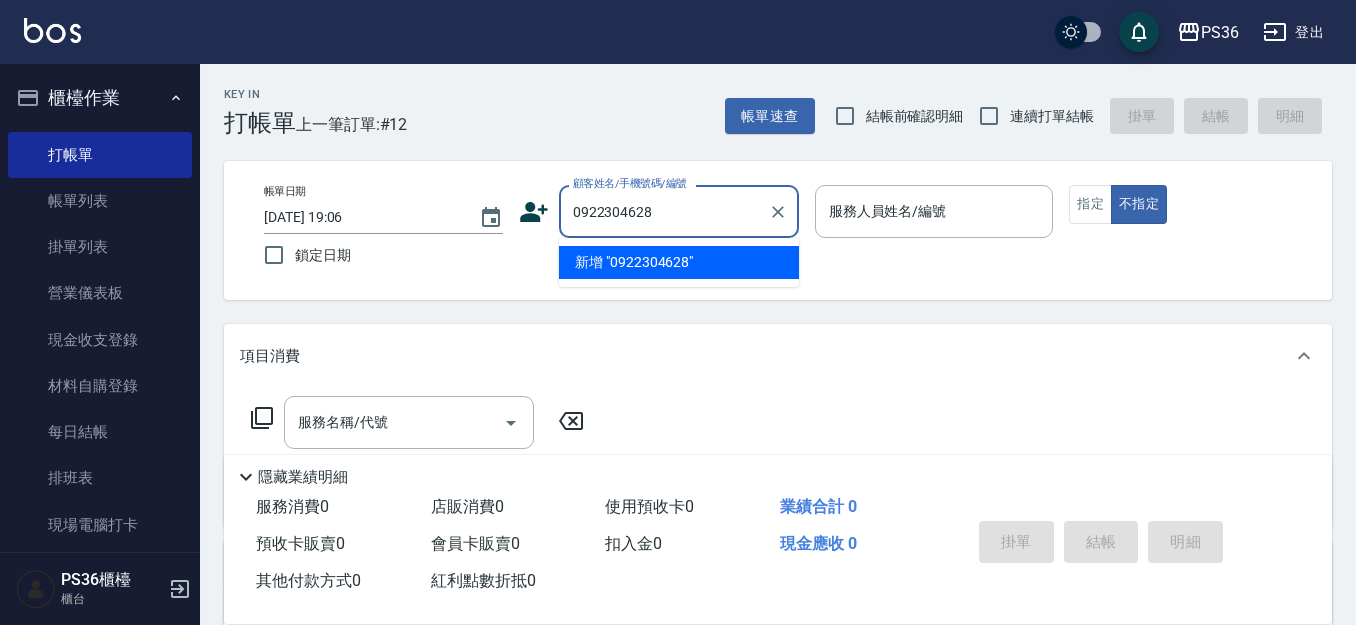 click on "新增 "0922304628"" at bounding box center (679, 262) 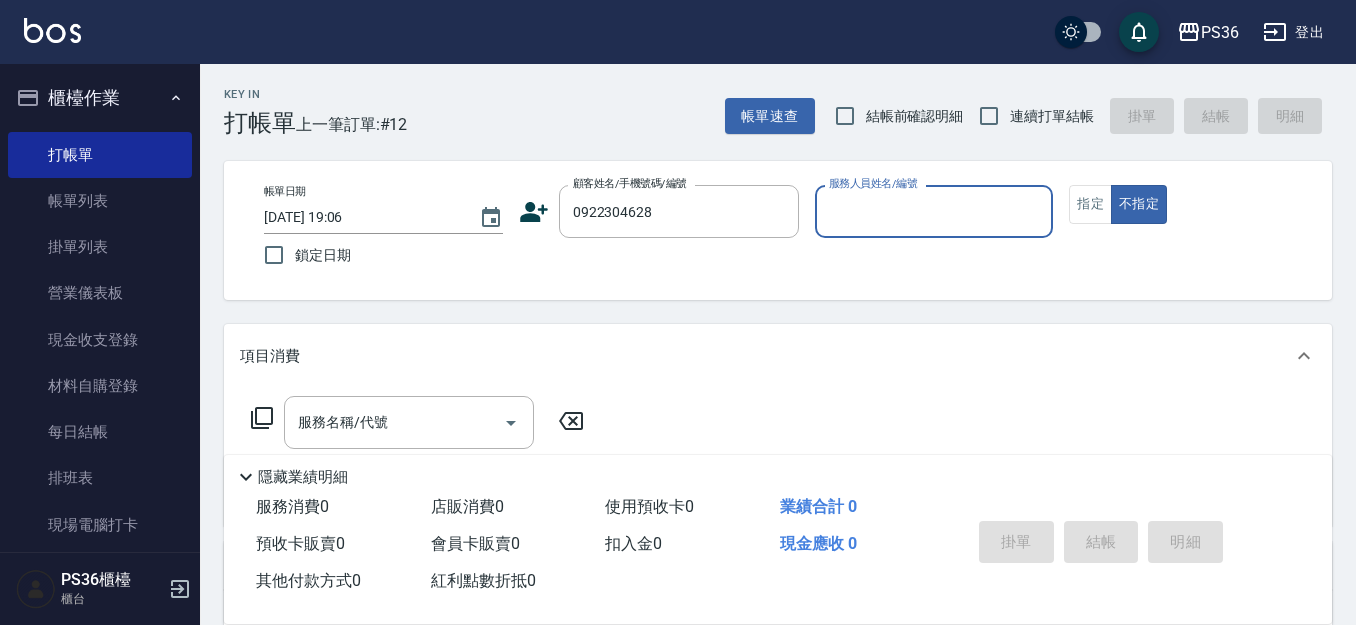 click 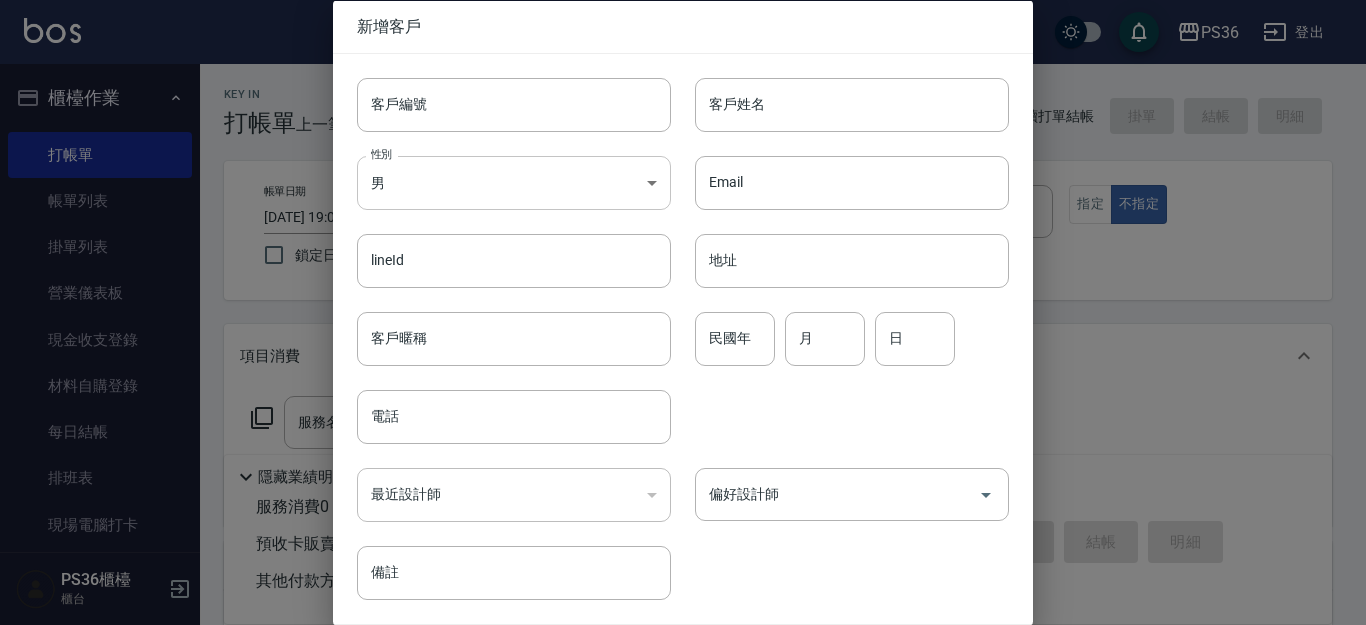 type on "0922304628" 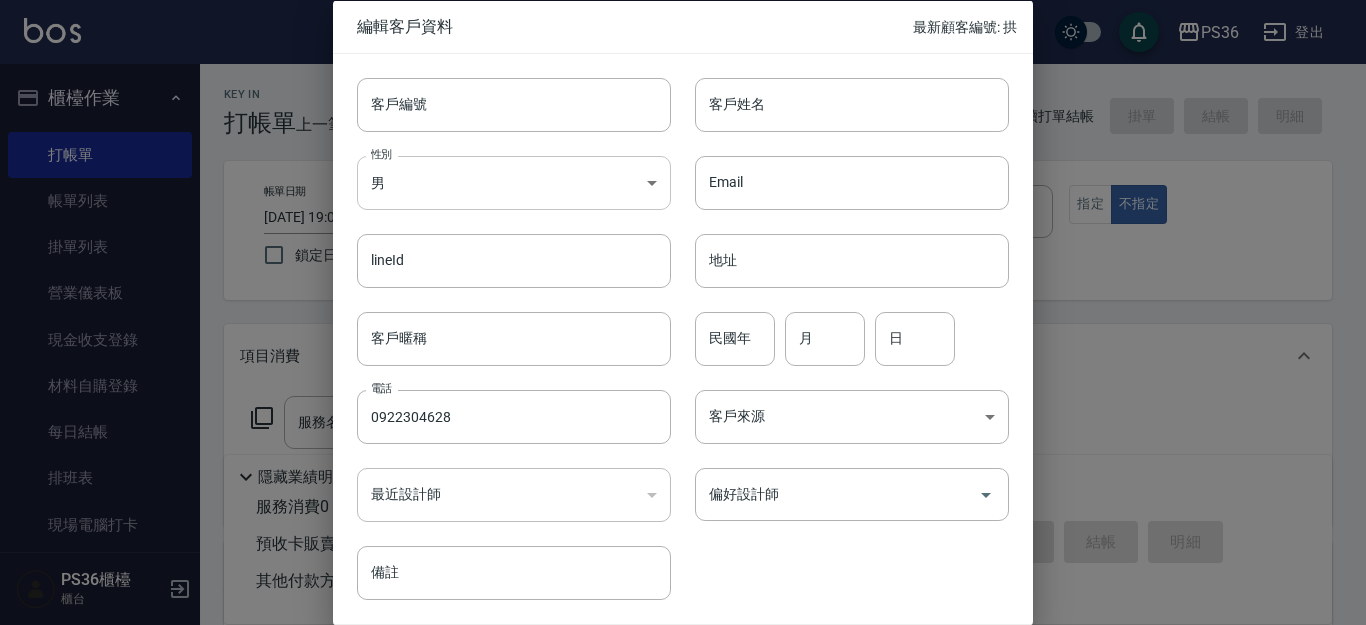 click on "PS36 登出 櫃檯作業 打帳單 帳單列表 掛單列表 營業儀表板 現金收支登錄 材料自購登錄 每日結帳 排班表 現場電腦打卡 掃碼打卡 預約管理 預約管理 單日預約紀錄 單週預約紀錄 報表及分析 報表目錄 店家日報表 互助日報表 互助排行榜 全店業績分析表 設計師日報表 設計師業績分析表 設計師業績月報表 設計師排行榜 每日收支明細 收支分類明細表 客戶管理 客戶列表 卡券管理 入金管理 員工及薪資 員工列表 全店打卡記錄 商品管理 商品分類設定 商品列表 資料設定 服務項目設定 PS36櫃檯 櫃台 Key In 打帳單 上一筆訂單:#12 帳單速查 結帳前確認明細 連續打單結帳 掛單 結帳 明細 帳單日期 2025/07/16 19:06 鎖定日期 顧客姓名/手機號碼/編號 0922304628 顧客姓名/手機號碼/編號 服務人員姓名/編號 服務人員姓名/編號 指定 不指定 項目消費 服務名稱/代號 服務名稱/代號 店販銷售" at bounding box center [683, 487] 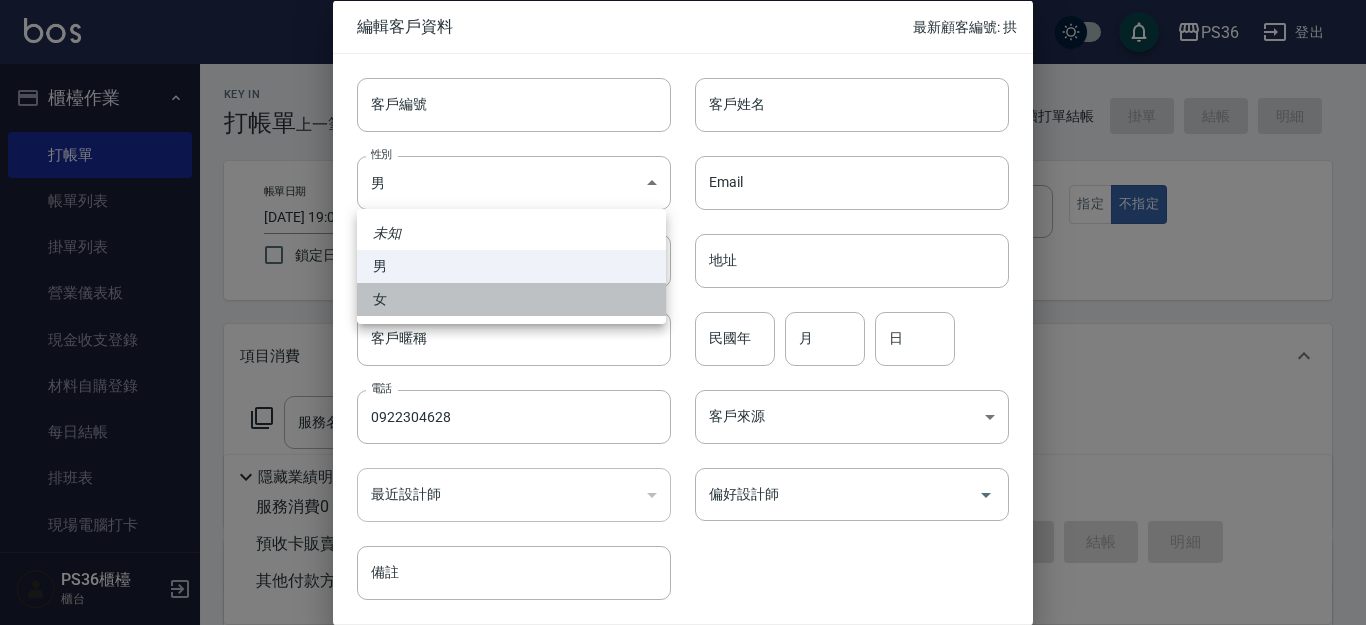 click on "女" at bounding box center (511, 299) 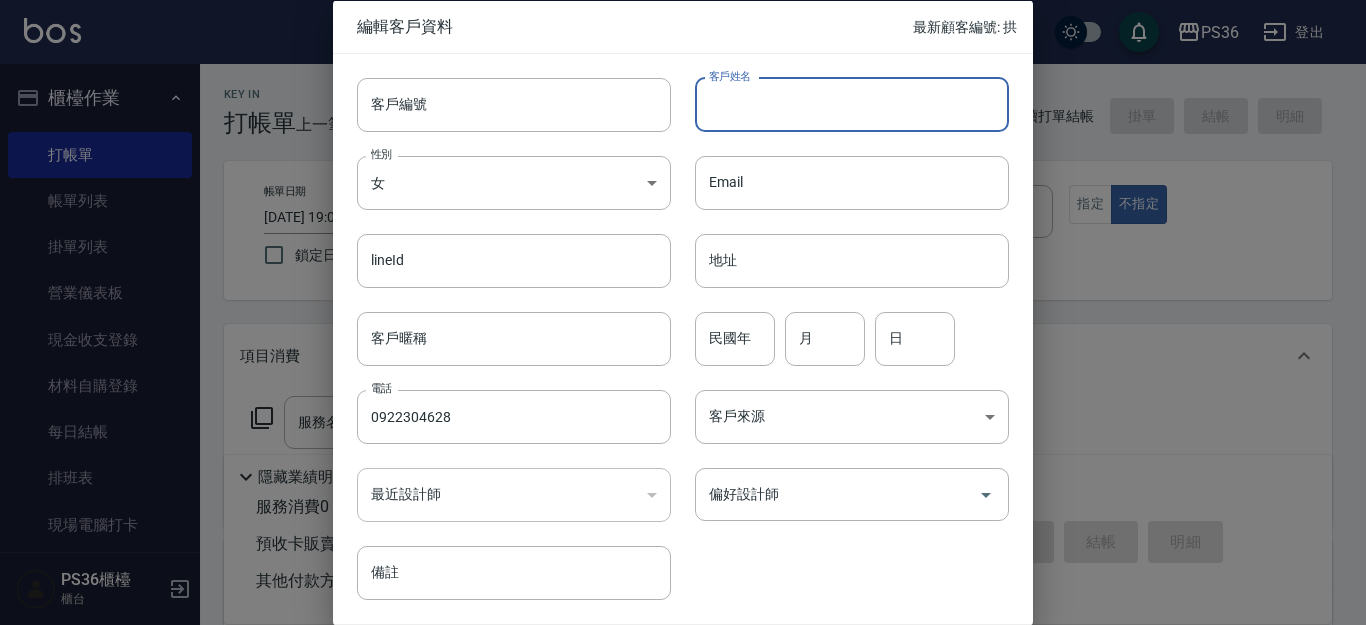 click on "客戶姓名" at bounding box center (852, 104) 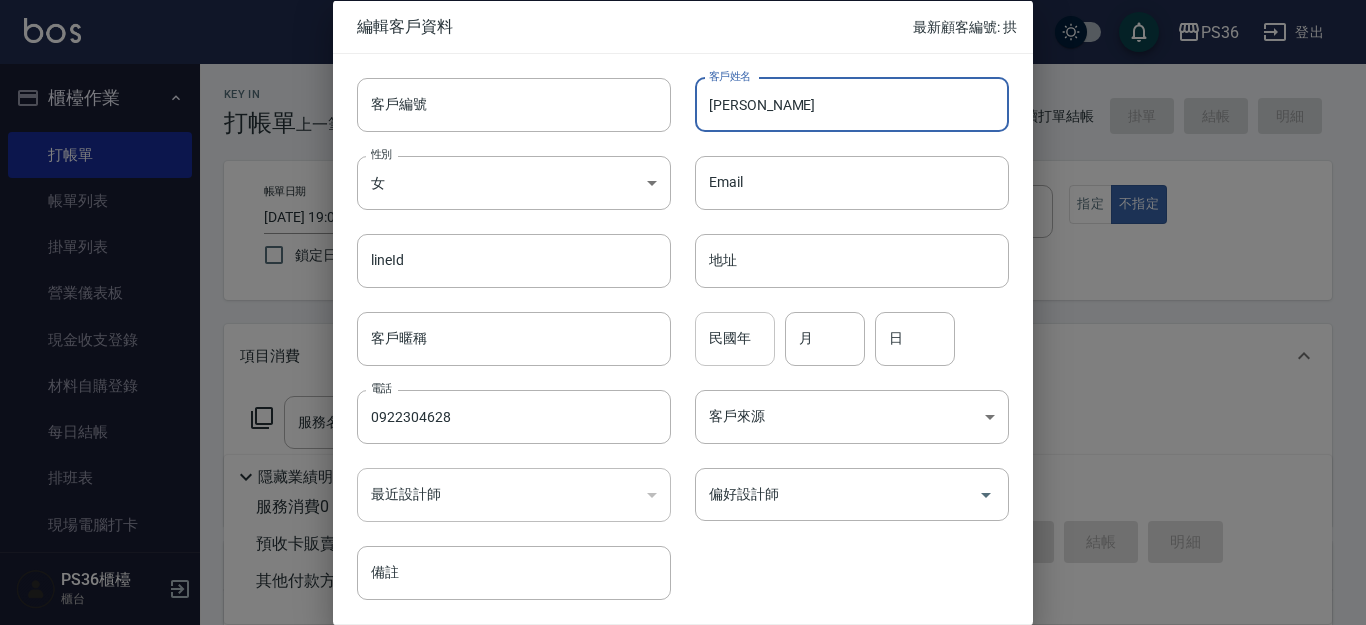 type on "劉昱汝" 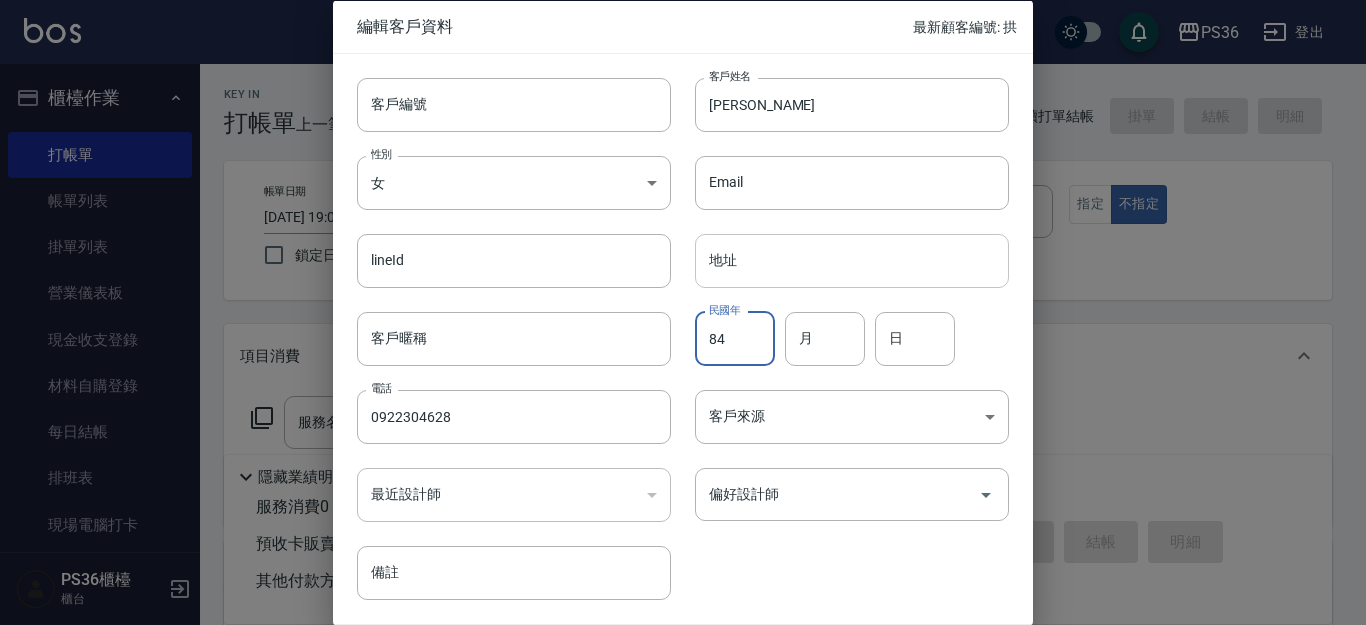 type on "84" 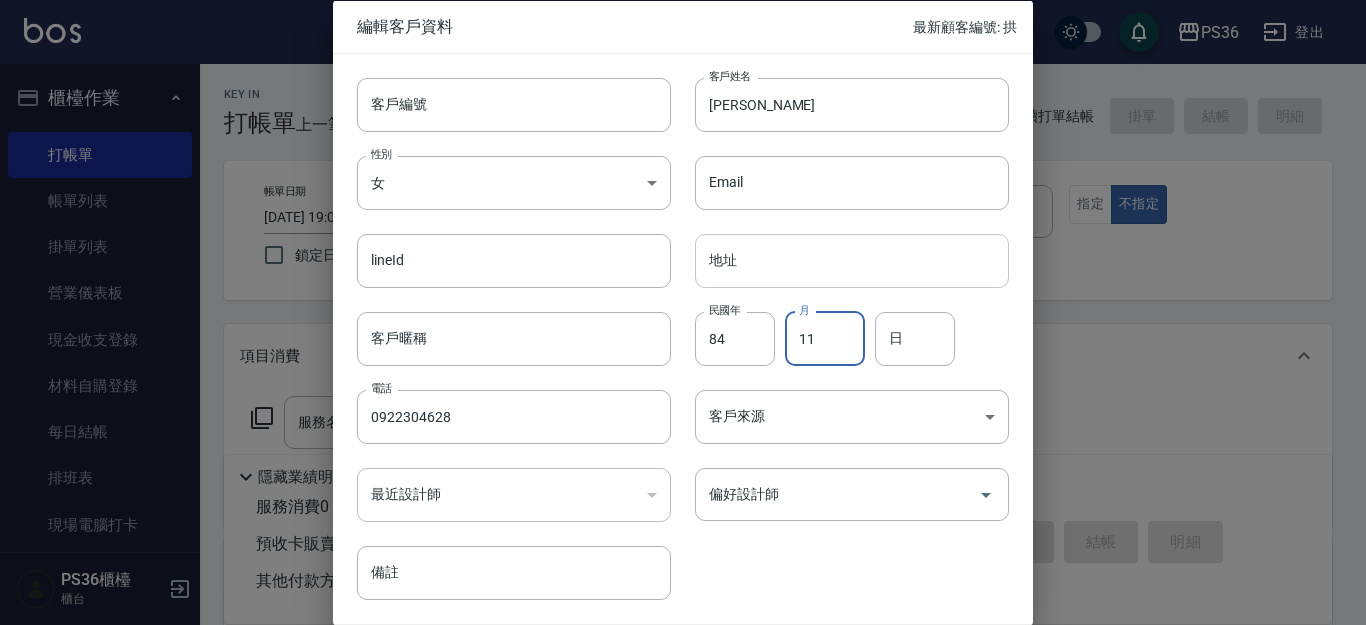 type on "11" 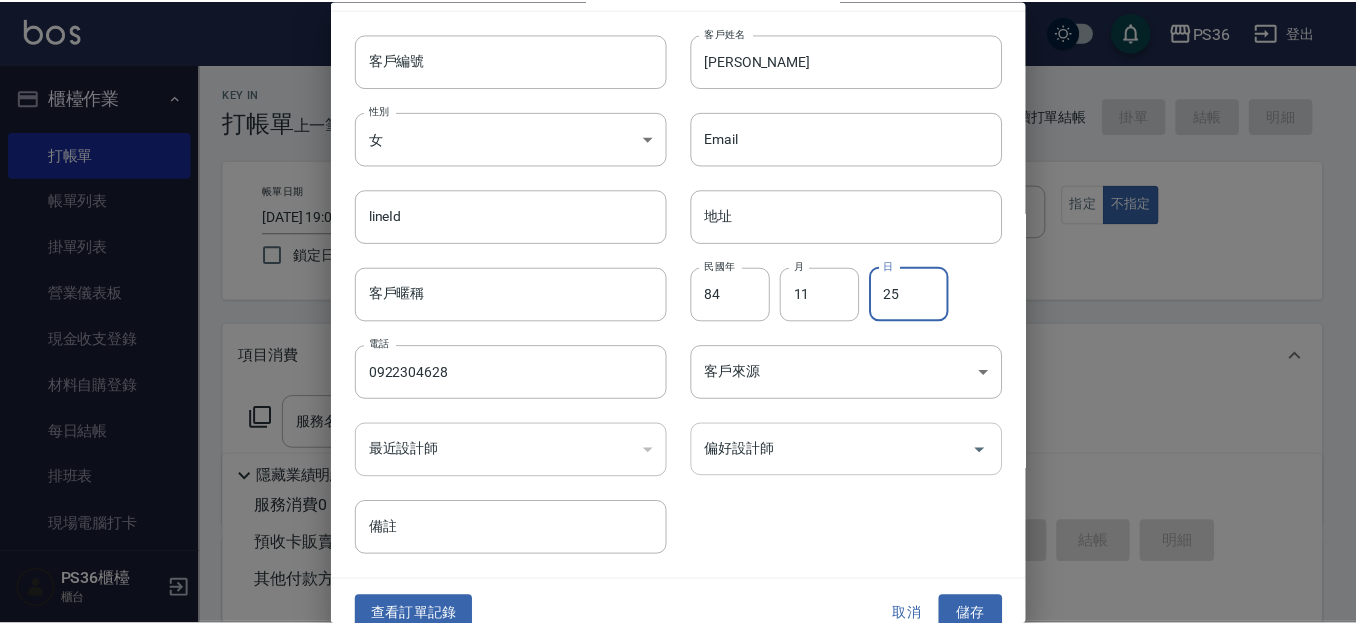 scroll, scrollTop: 68, scrollLeft: 0, axis: vertical 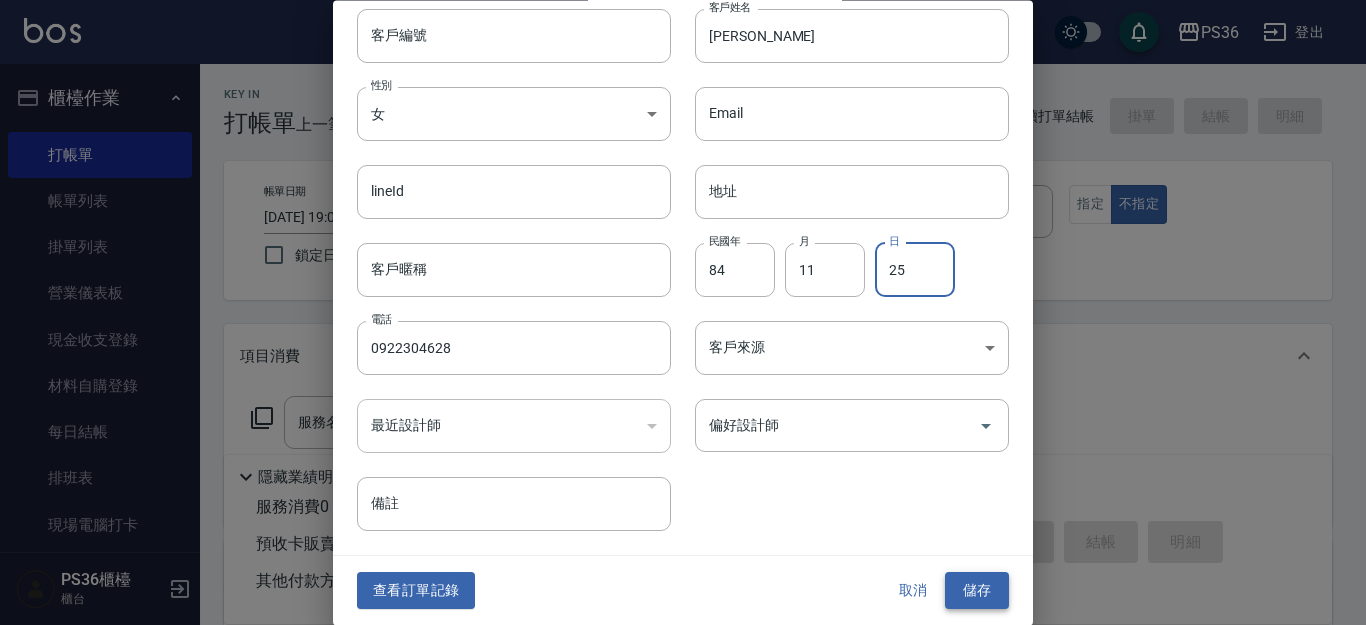 type on "25" 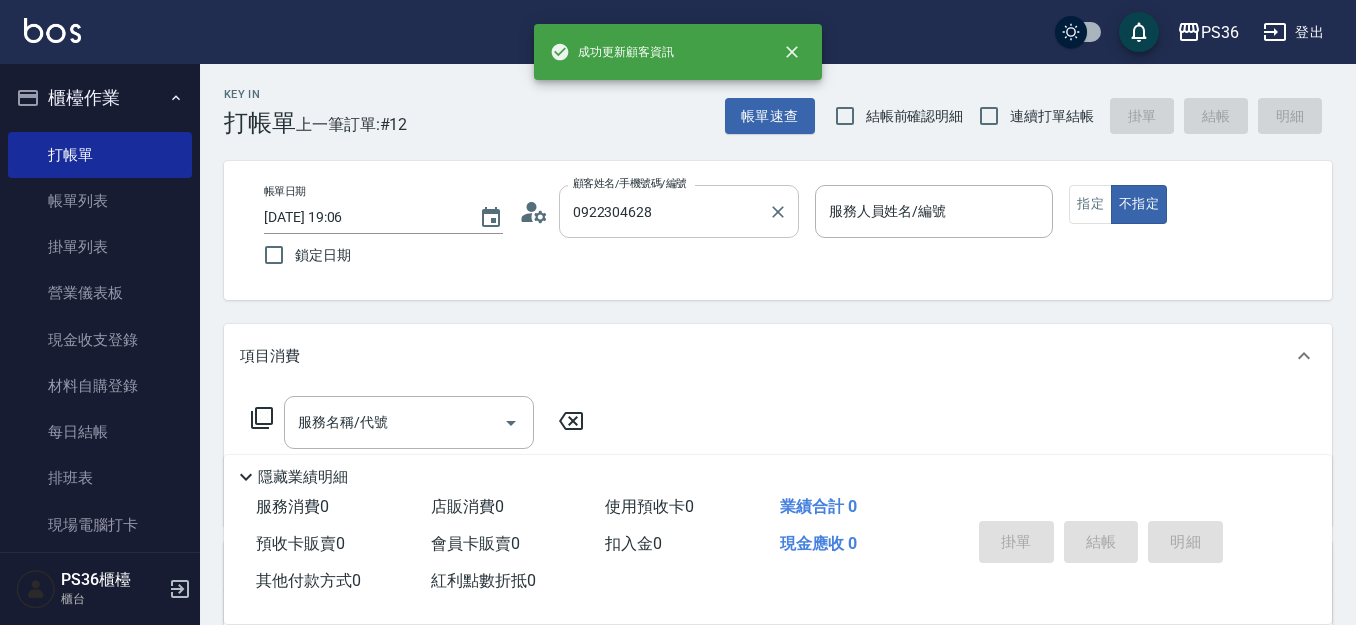click on "0922304628" at bounding box center [664, 211] 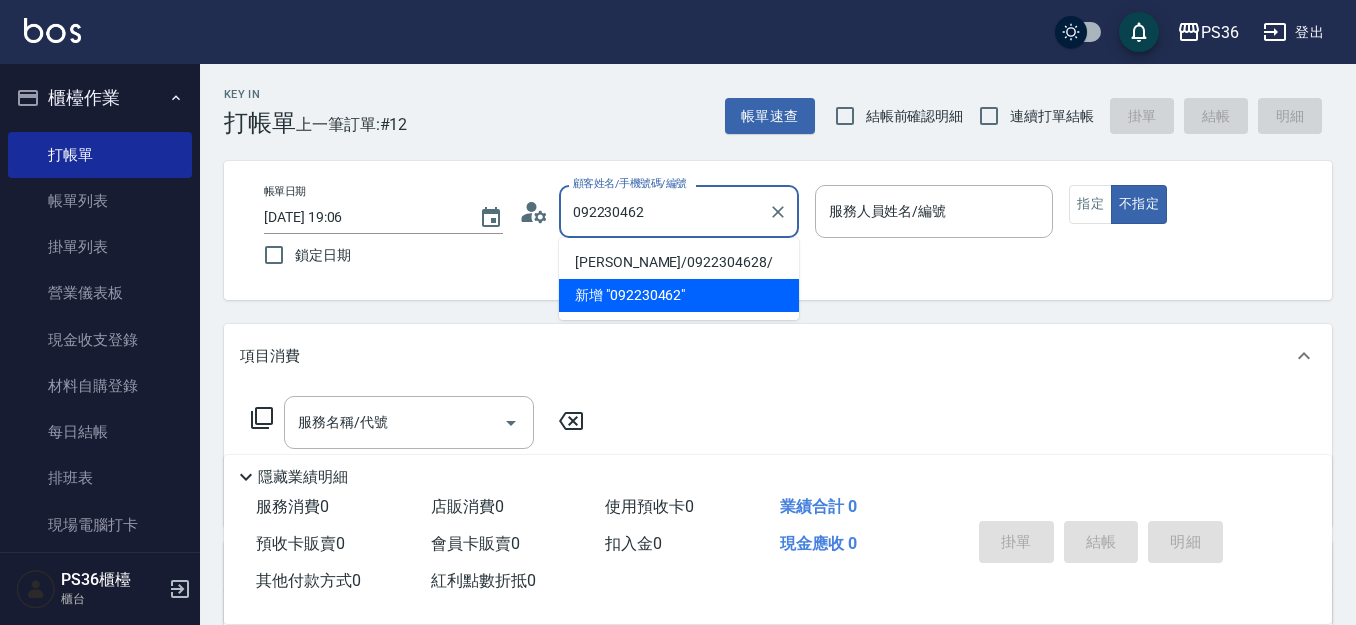 click on "劉昱汝/0922304628/" at bounding box center (679, 262) 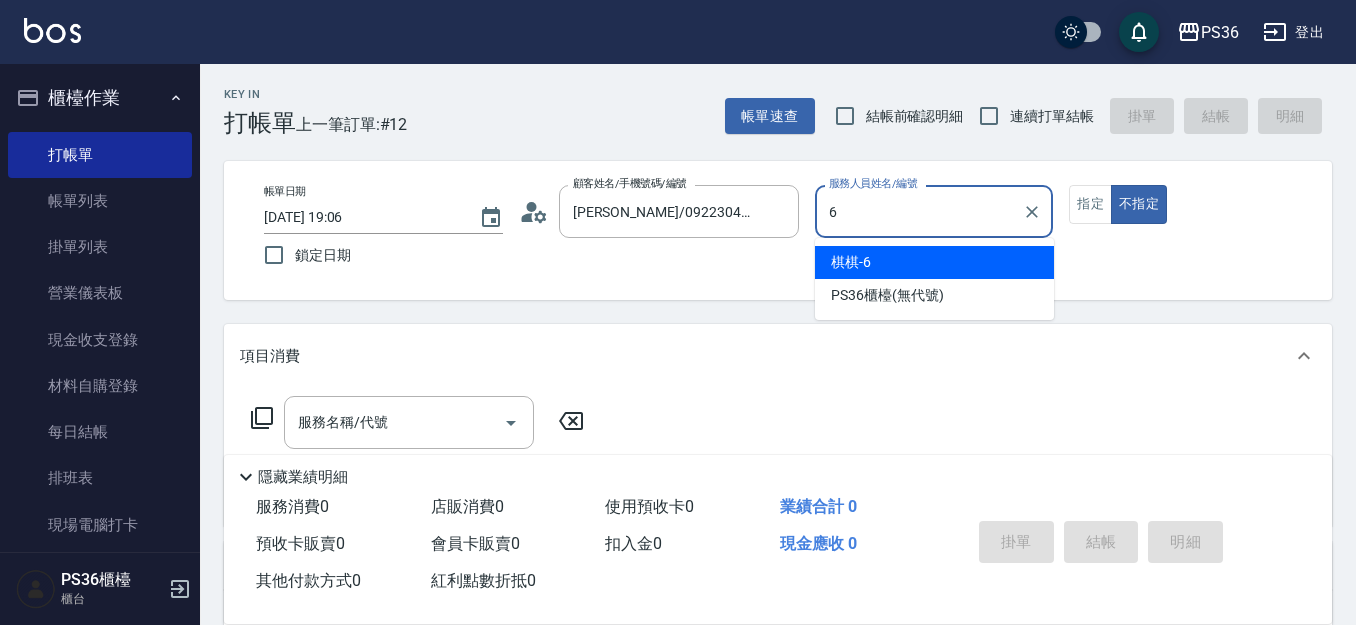 type on "棋棋-6" 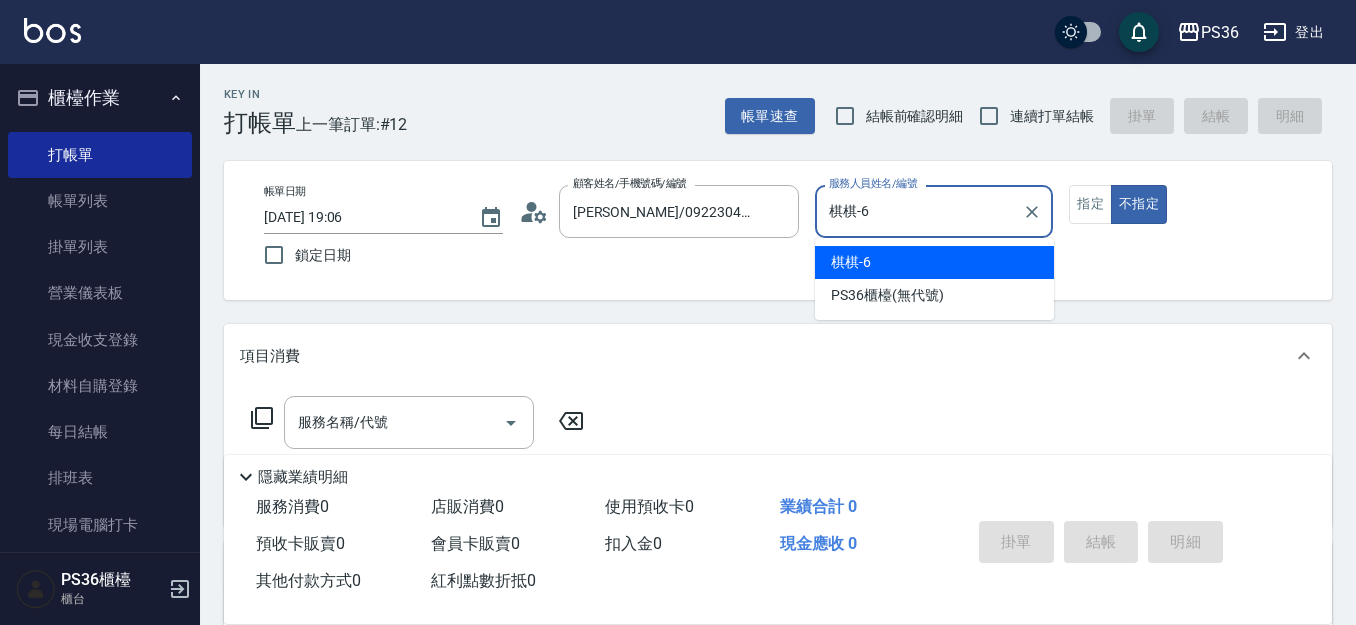 type on "false" 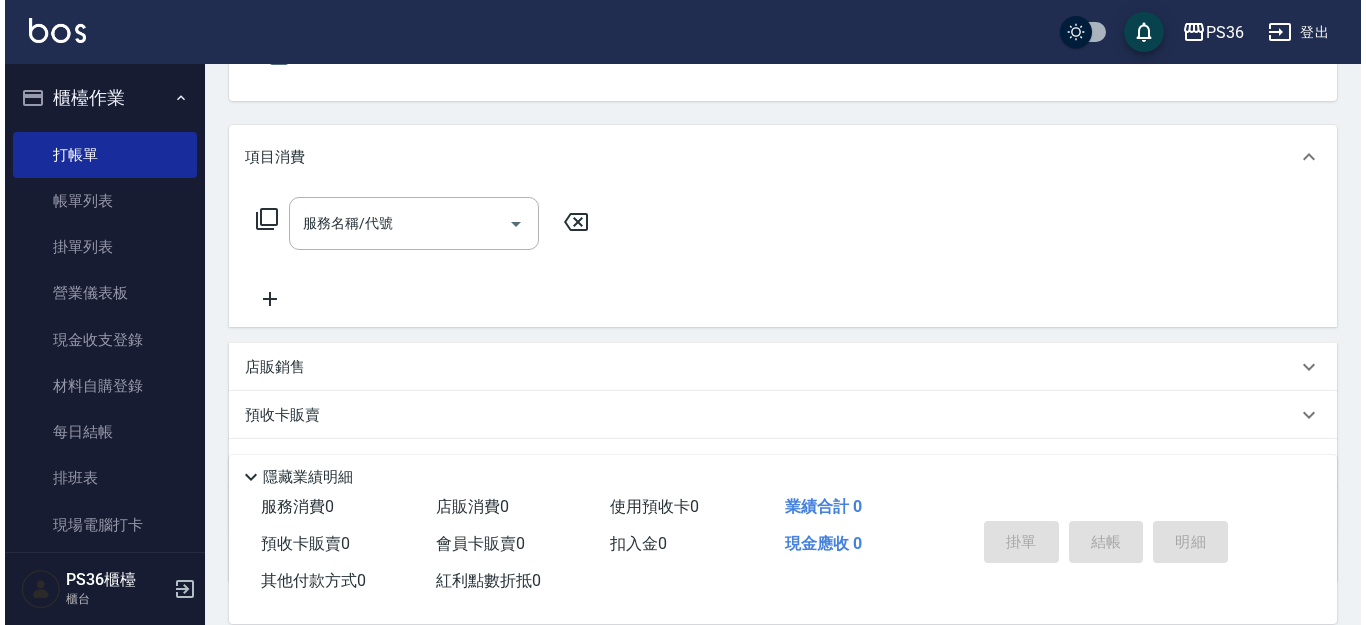 scroll, scrollTop: 200, scrollLeft: 0, axis: vertical 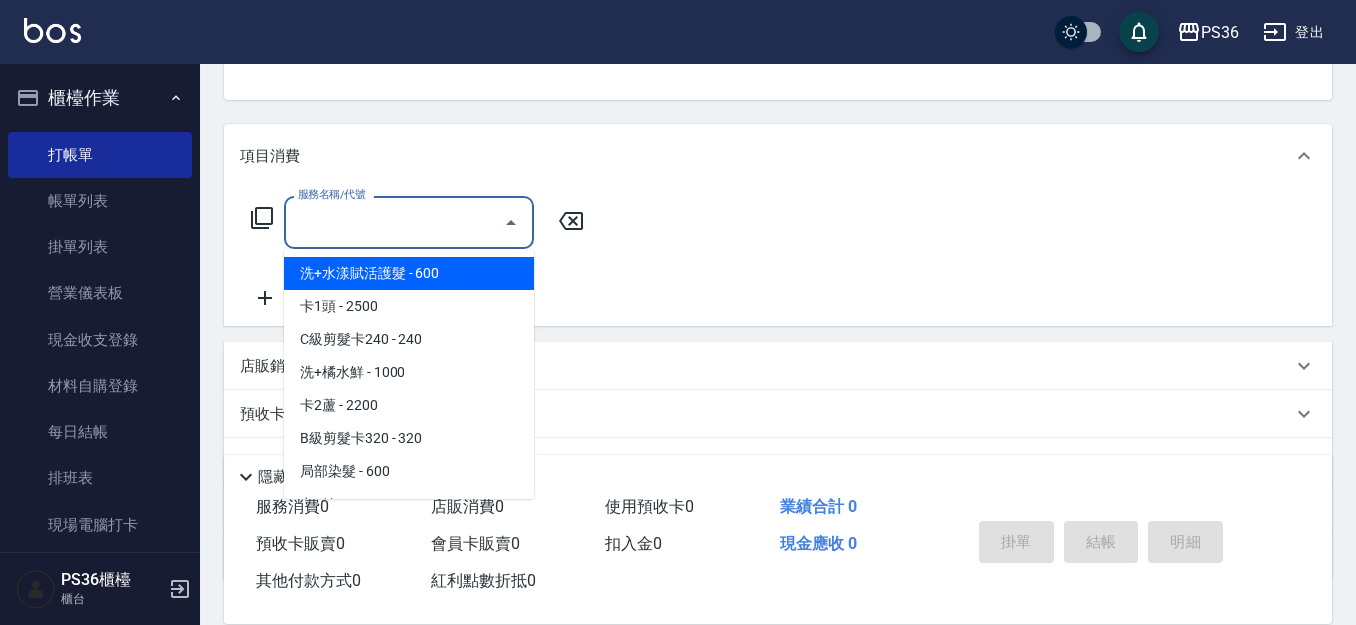 click on "服務名稱/代號" at bounding box center (394, 222) 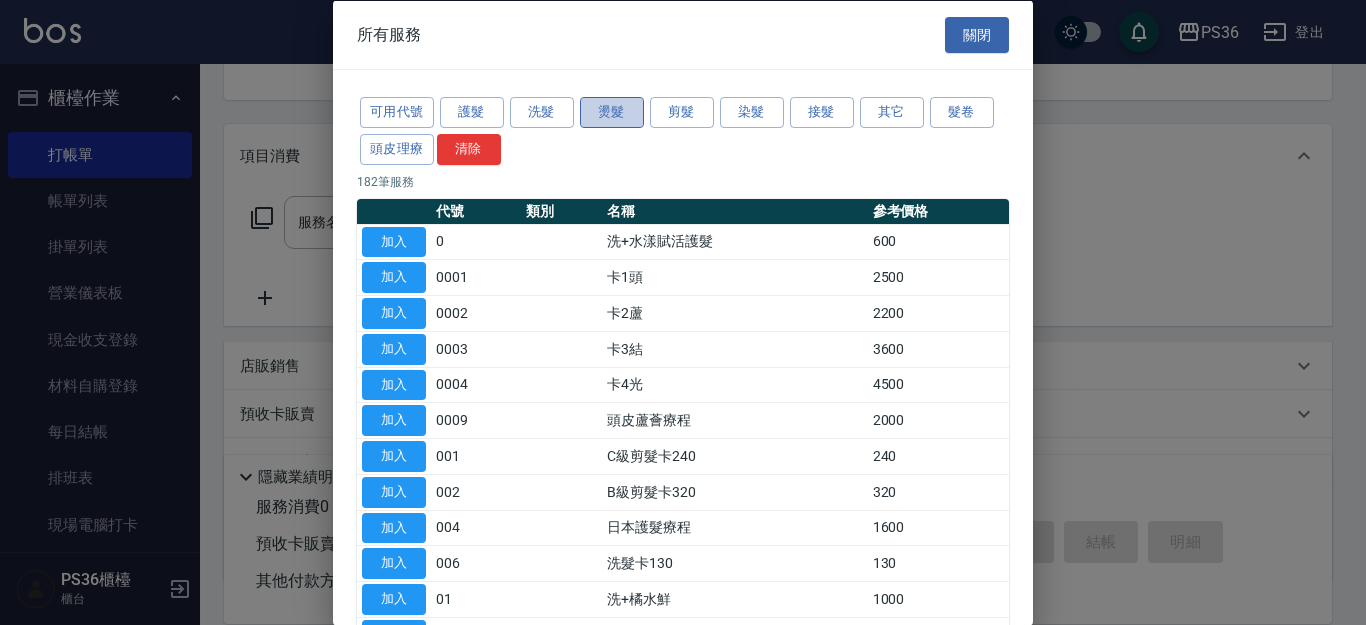 click on "燙髮" at bounding box center [612, 112] 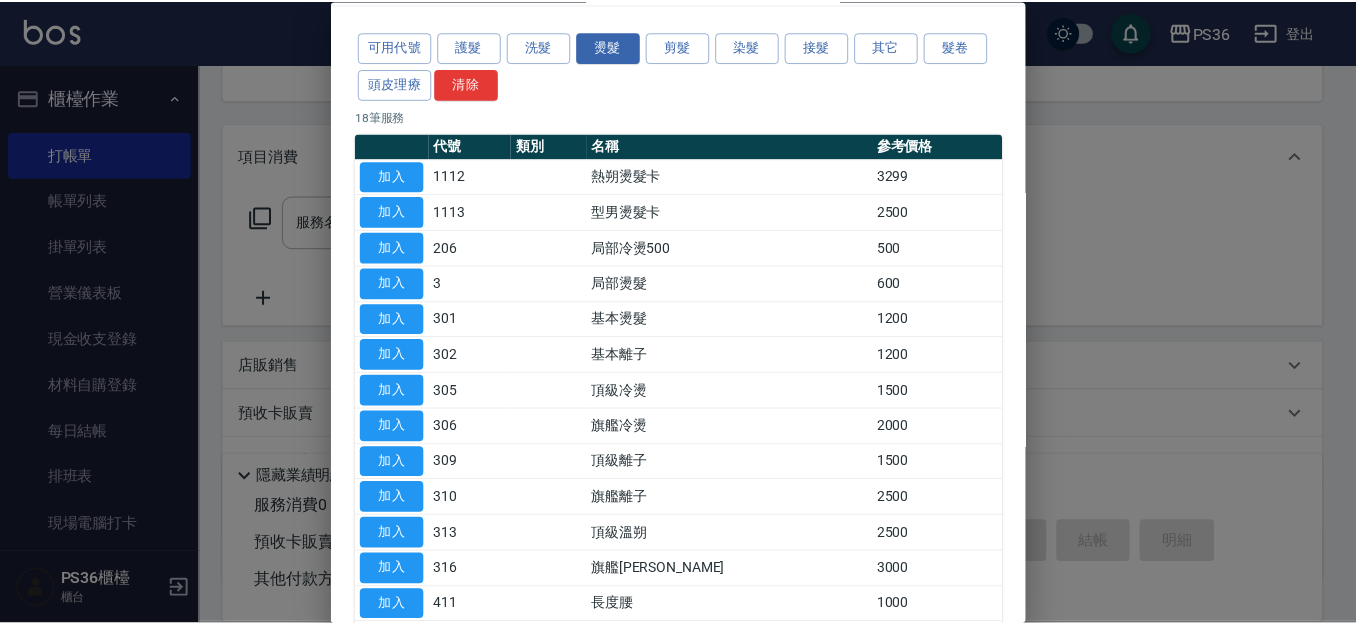 scroll, scrollTop: 100, scrollLeft: 0, axis: vertical 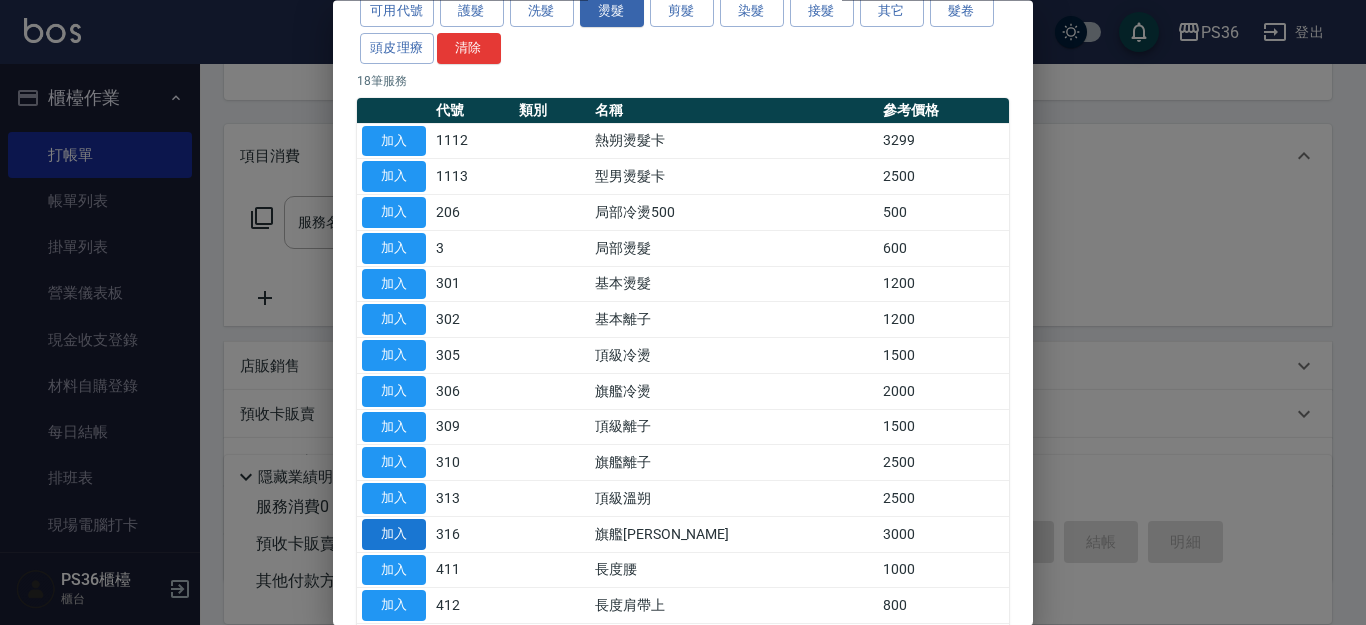 click on "加入" at bounding box center (394, 534) 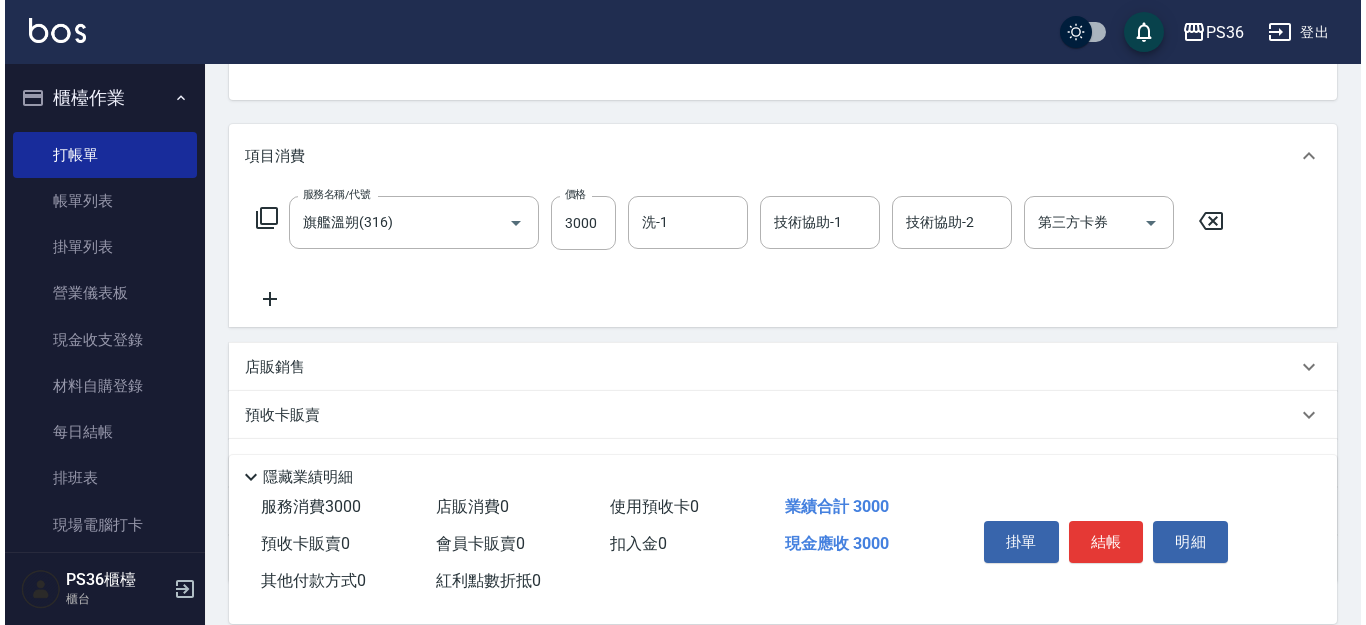 scroll, scrollTop: 300, scrollLeft: 0, axis: vertical 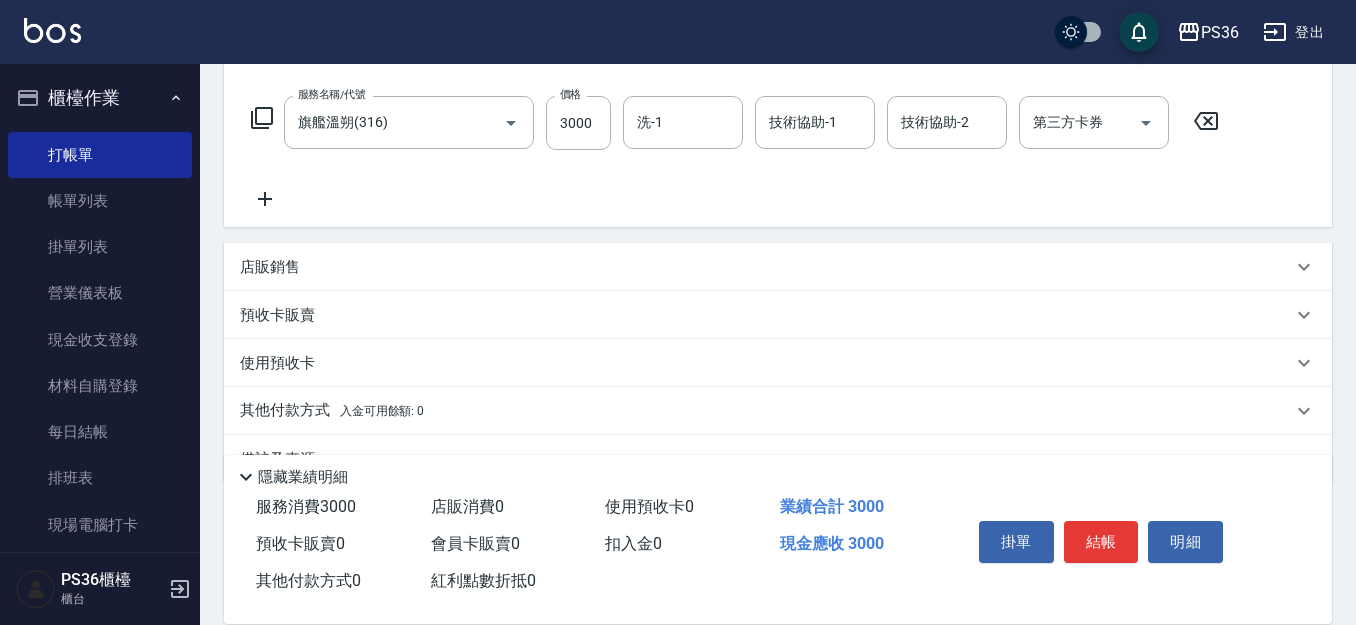 click 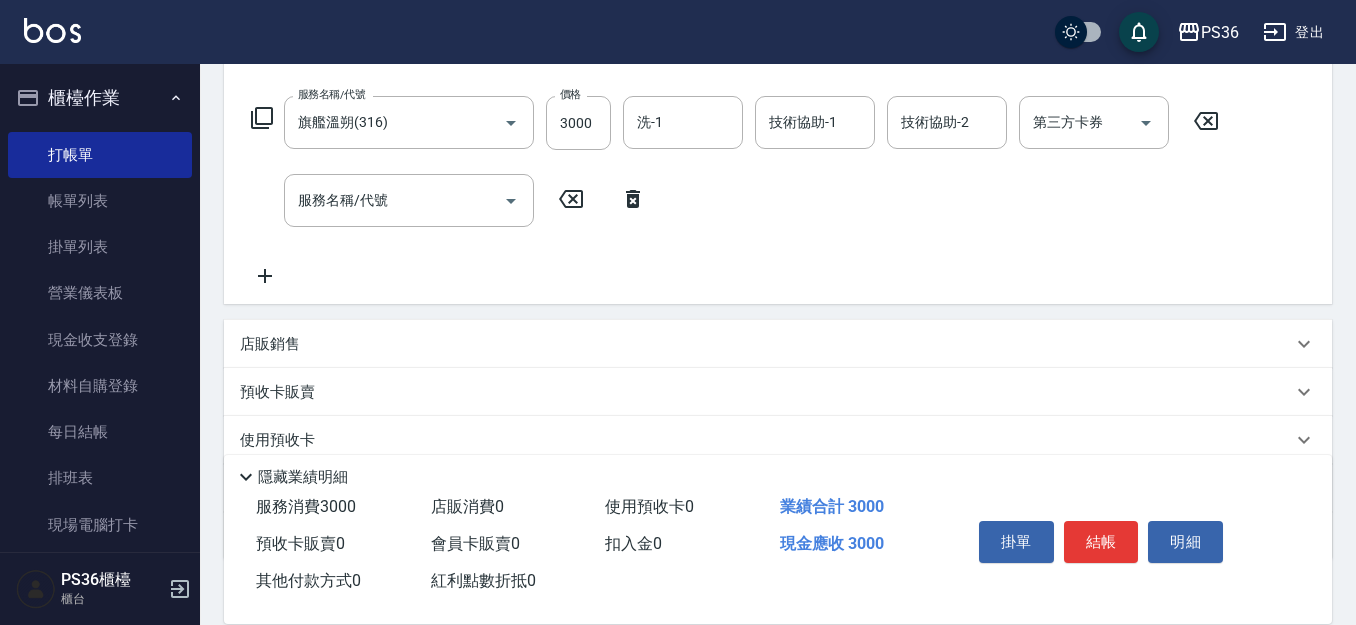 click 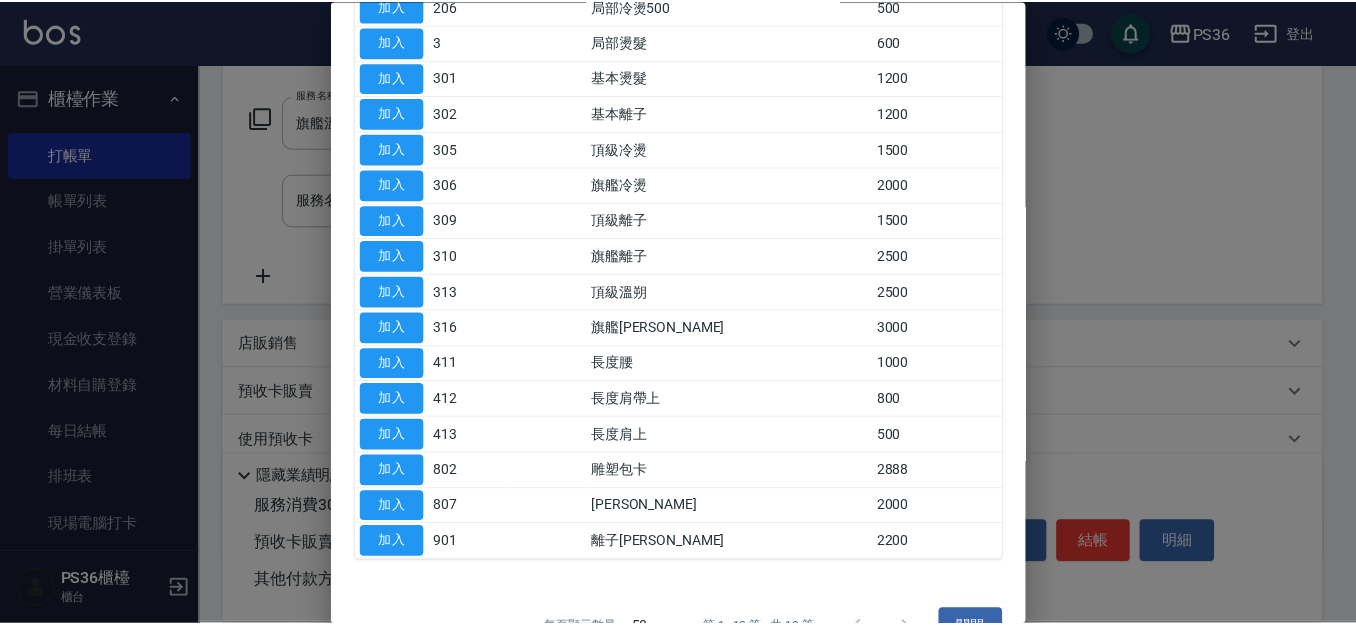 scroll, scrollTop: 352, scrollLeft: 0, axis: vertical 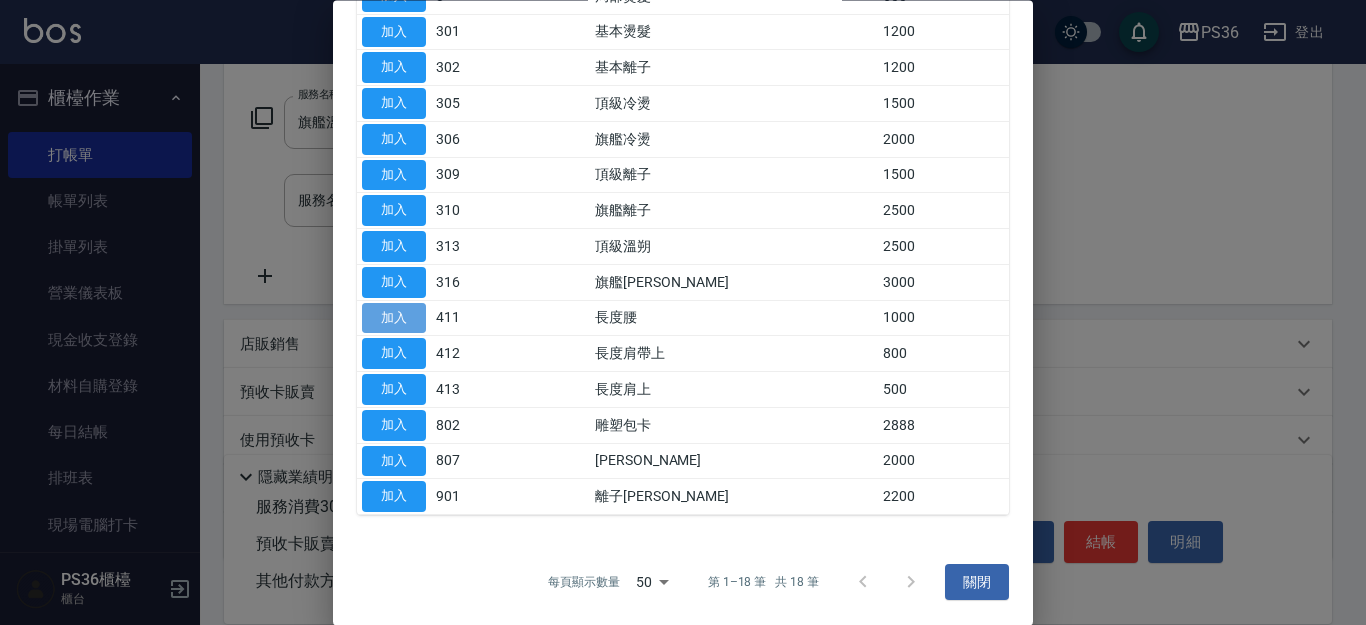click on "加入" at bounding box center [394, 318] 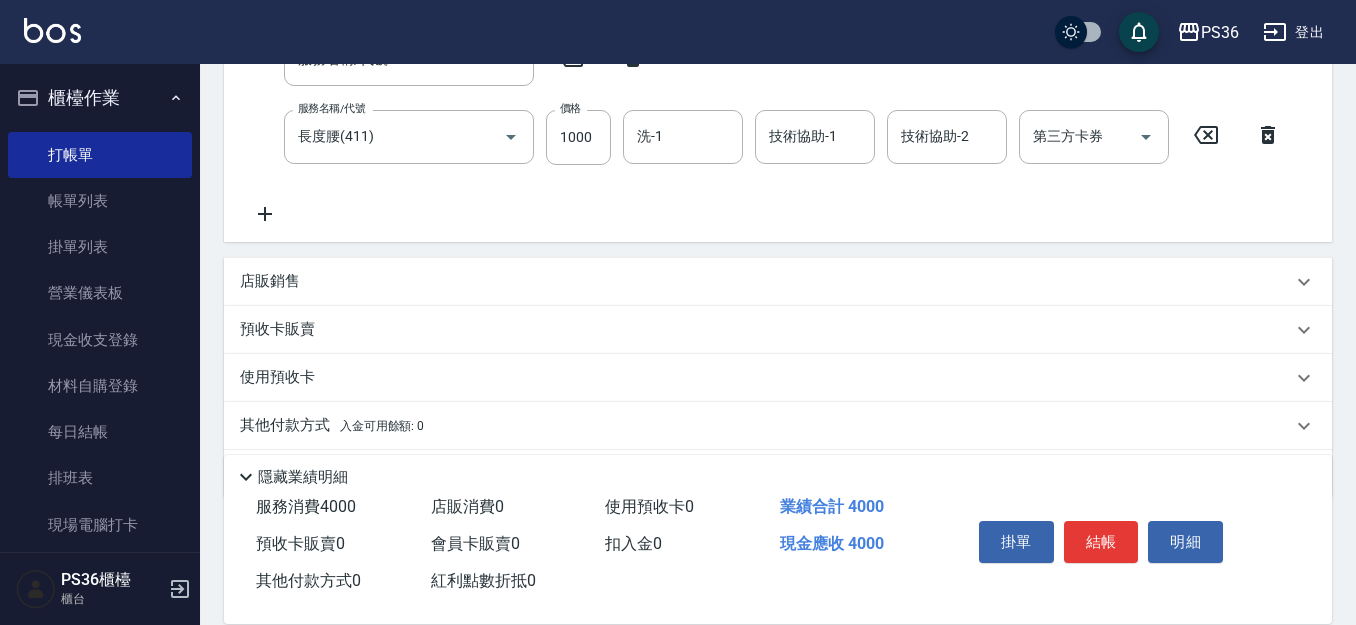 scroll, scrollTop: 506, scrollLeft: 0, axis: vertical 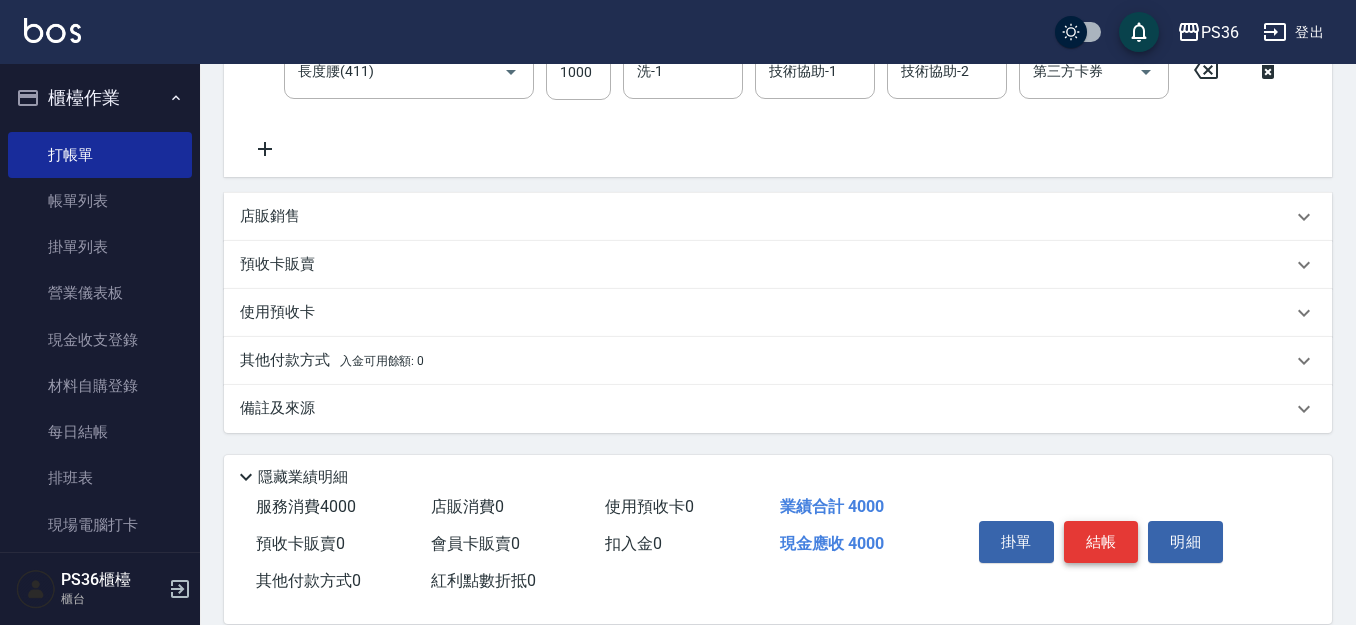 click on "結帳" at bounding box center [1101, 542] 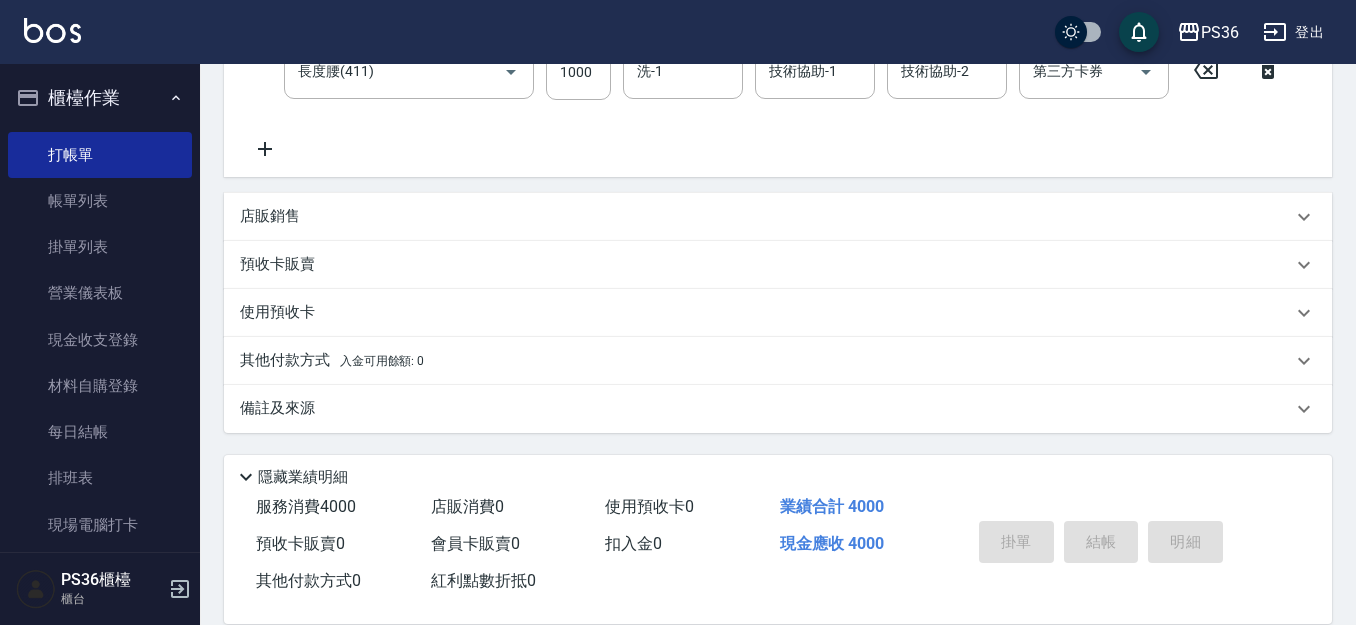 scroll, scrollTop: 0, scrollLeft: 0, axis: both 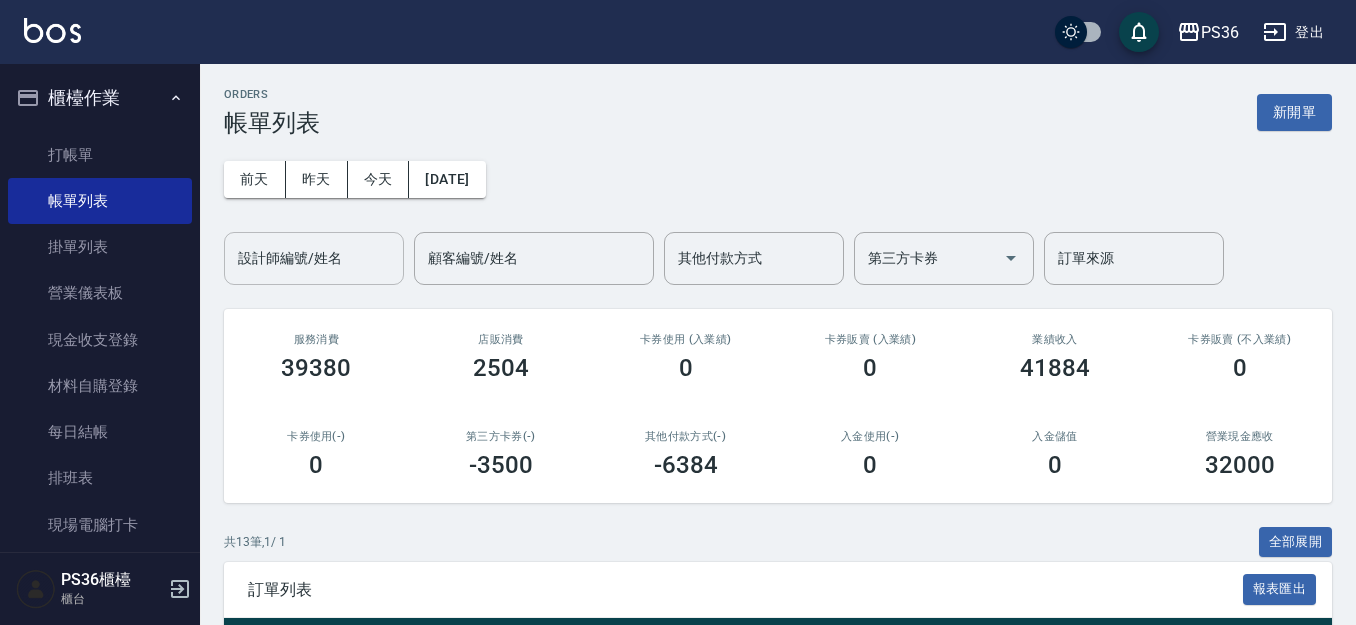 click on "設計師編號/姓名" at bounding box center [314, 258] 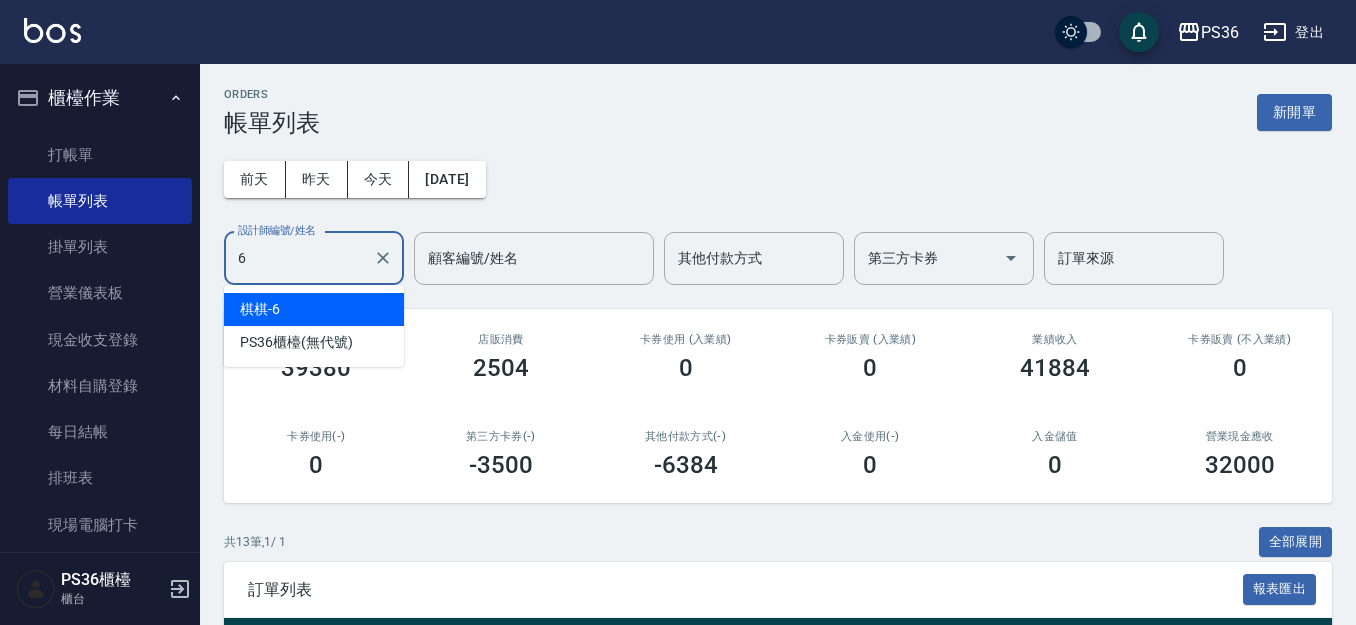 type on "棋棋-6" 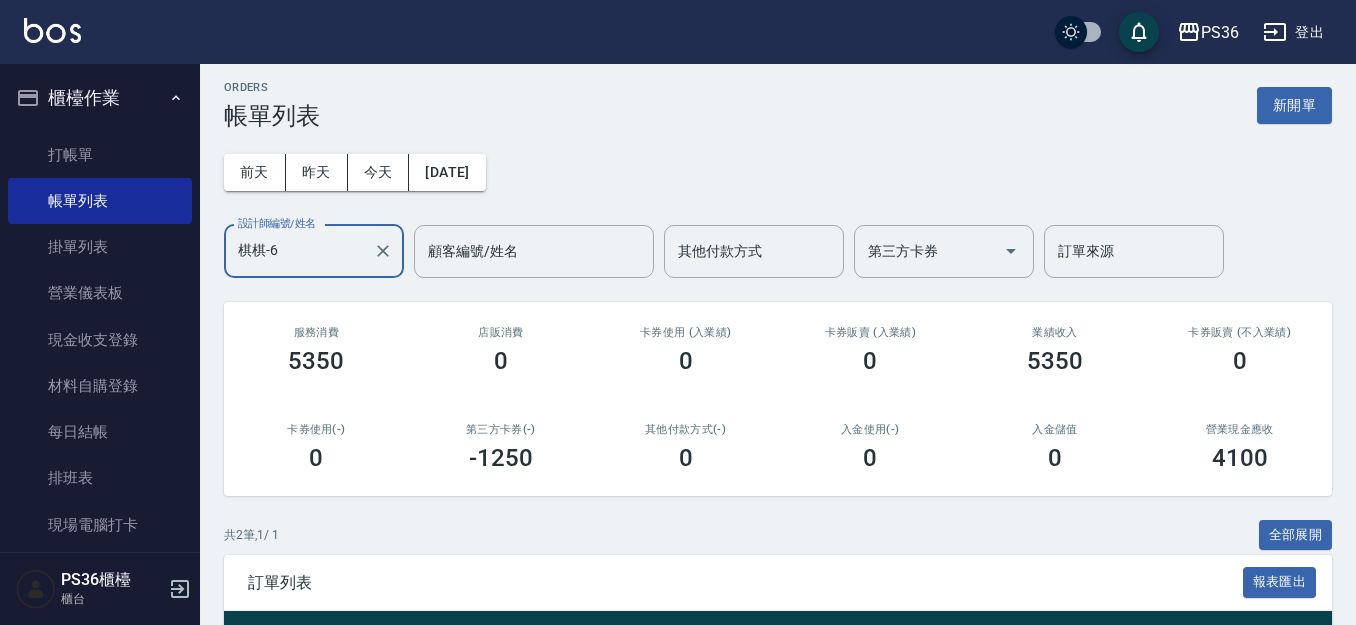 scroll, scrollTop: 0, scrollLeft: 0, axis: both 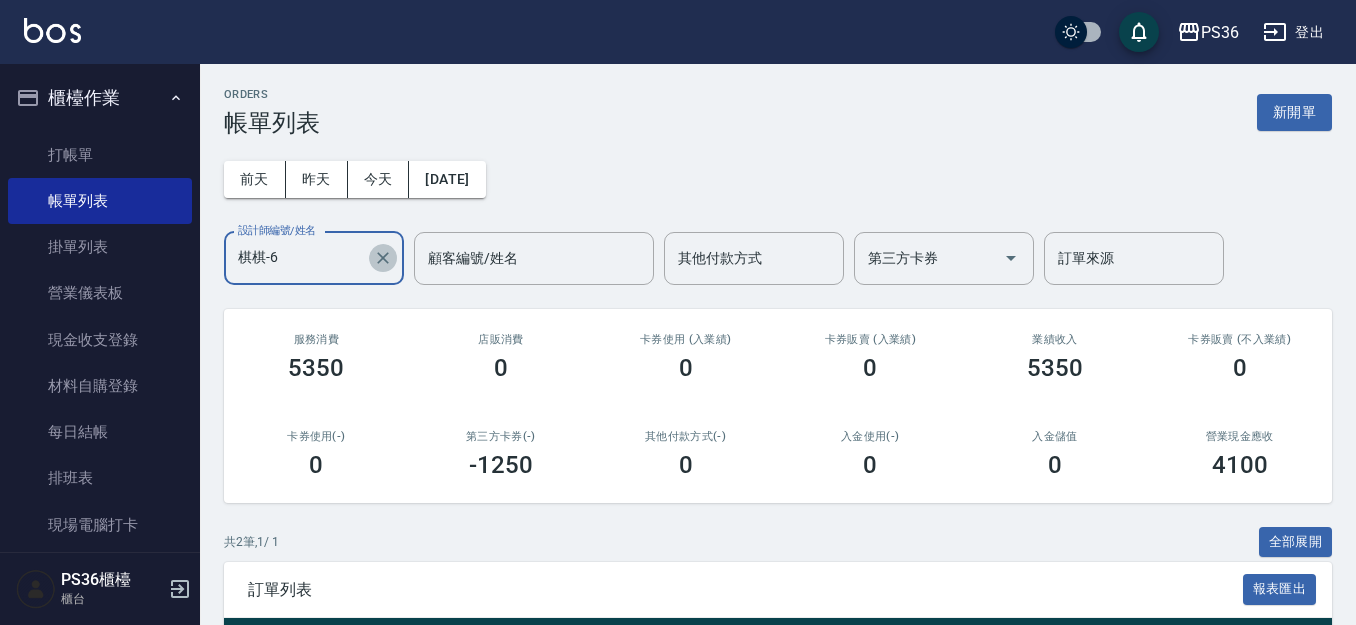 click 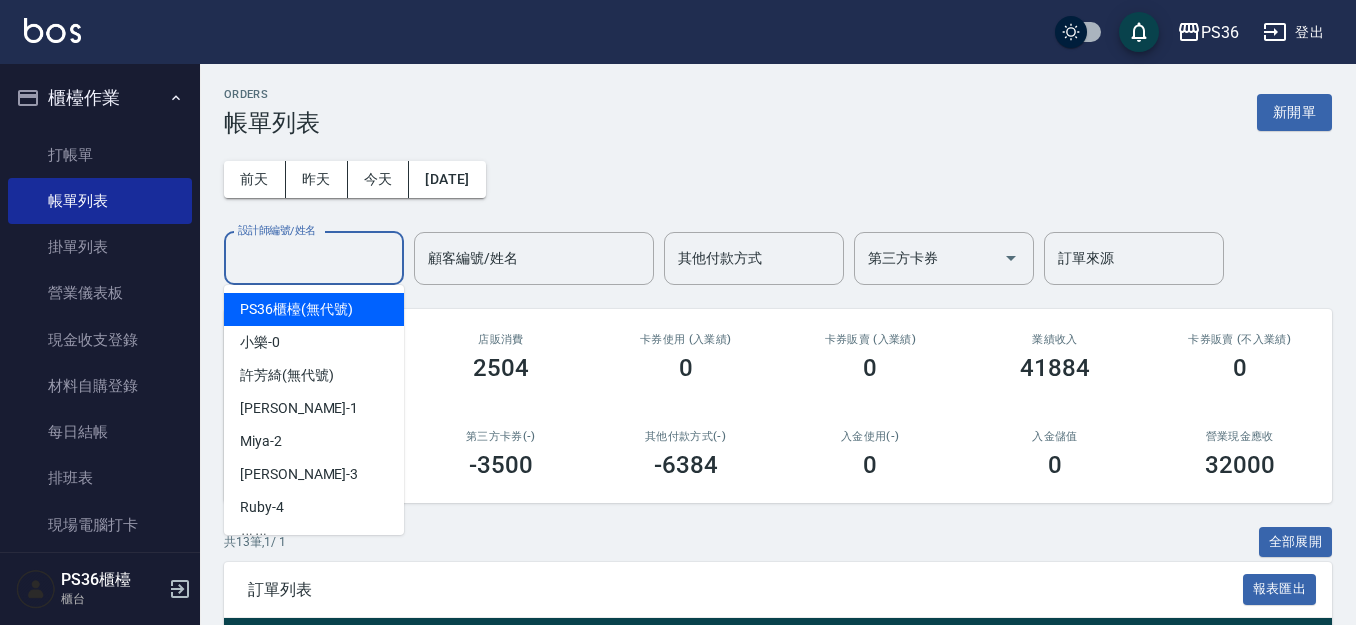 click on "設計師編號/姓名" at bounding box center (314, 258) 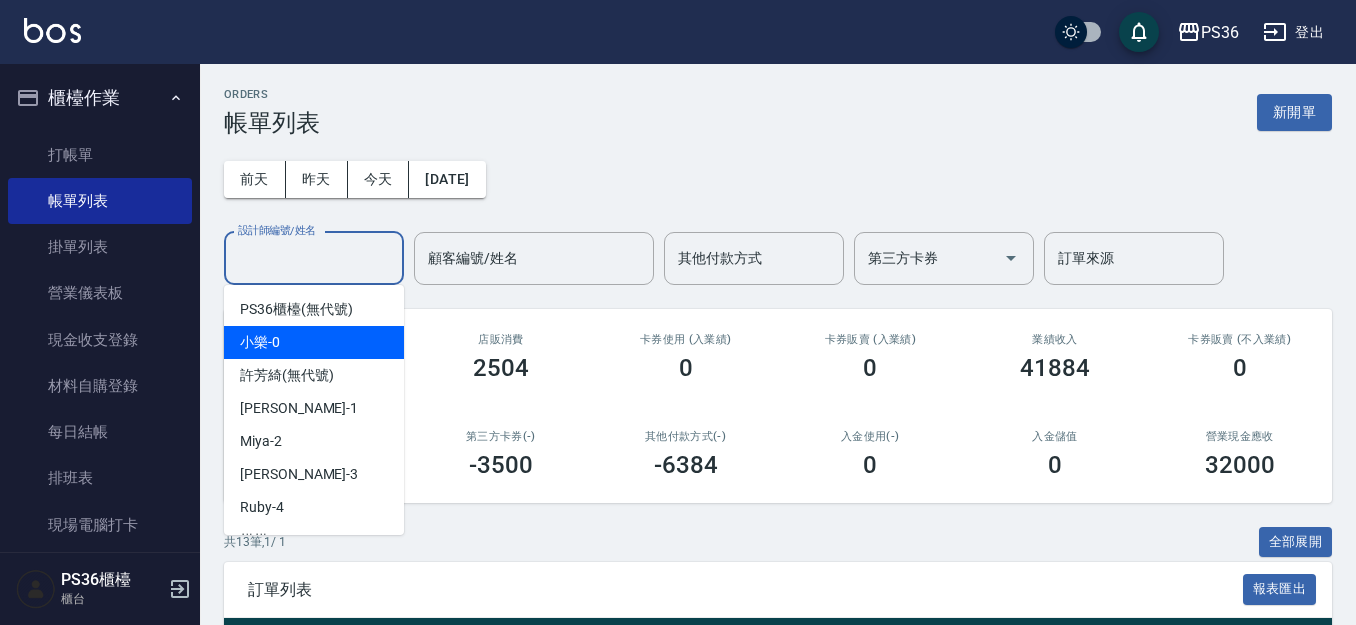 click on "小樂 -0" at bounding box center [314, 342] 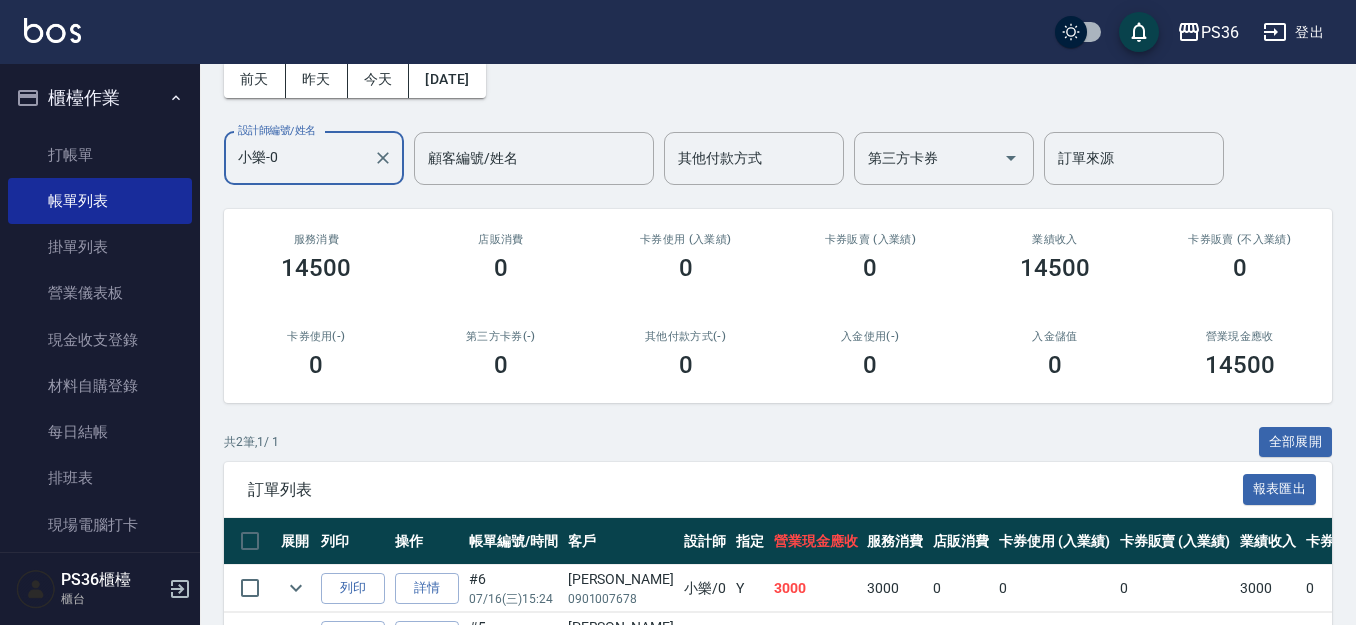 scroll, scrollTop: 0, scrollLeft: 0, axis: both 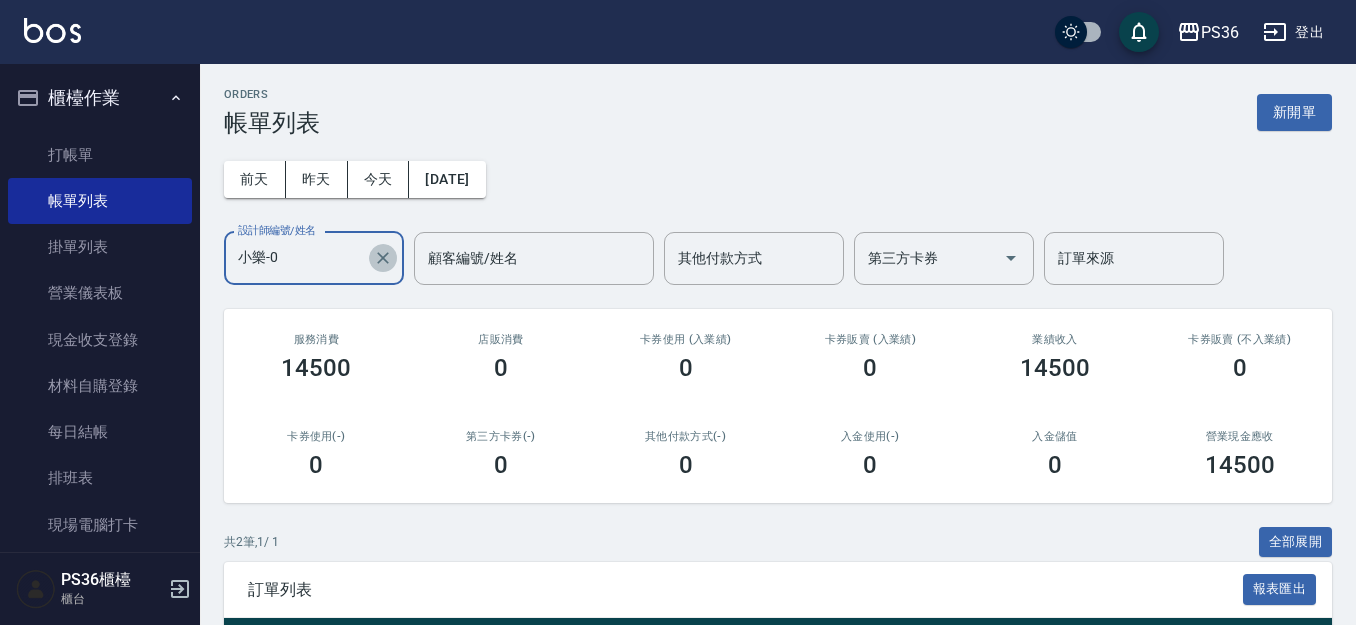 click 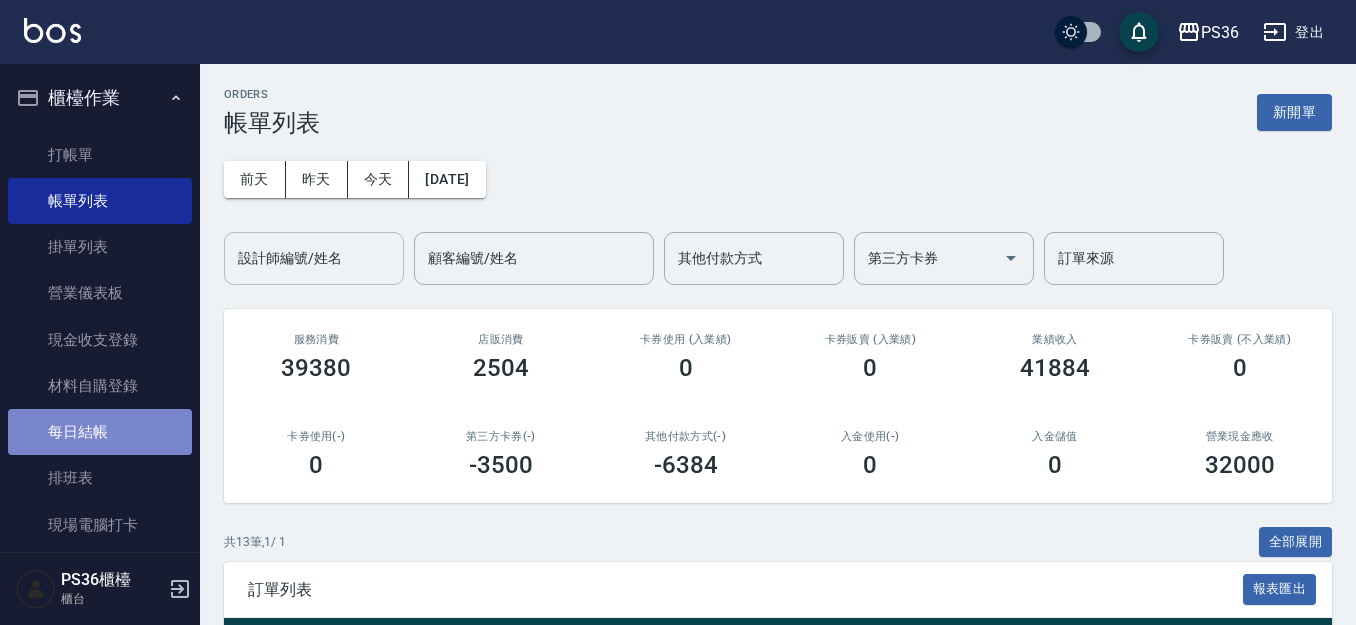 click on "每日結帳" at bounding box center [100, 432] 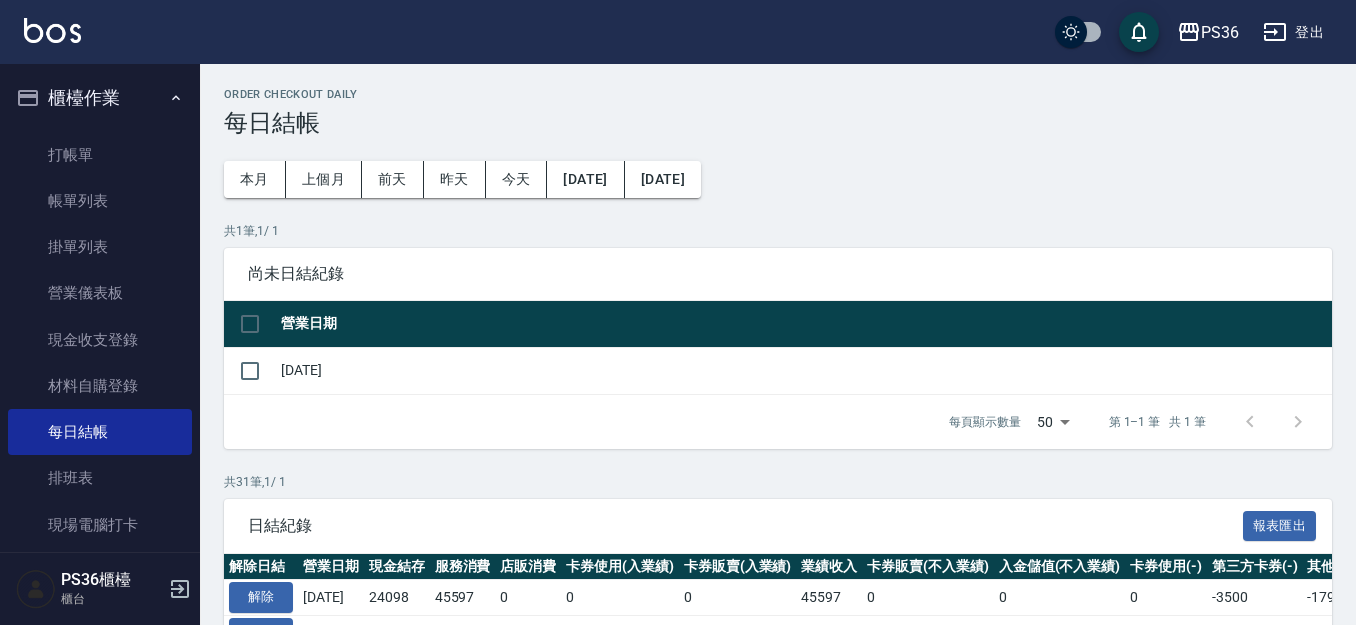 click at bounding box center [250, 370] 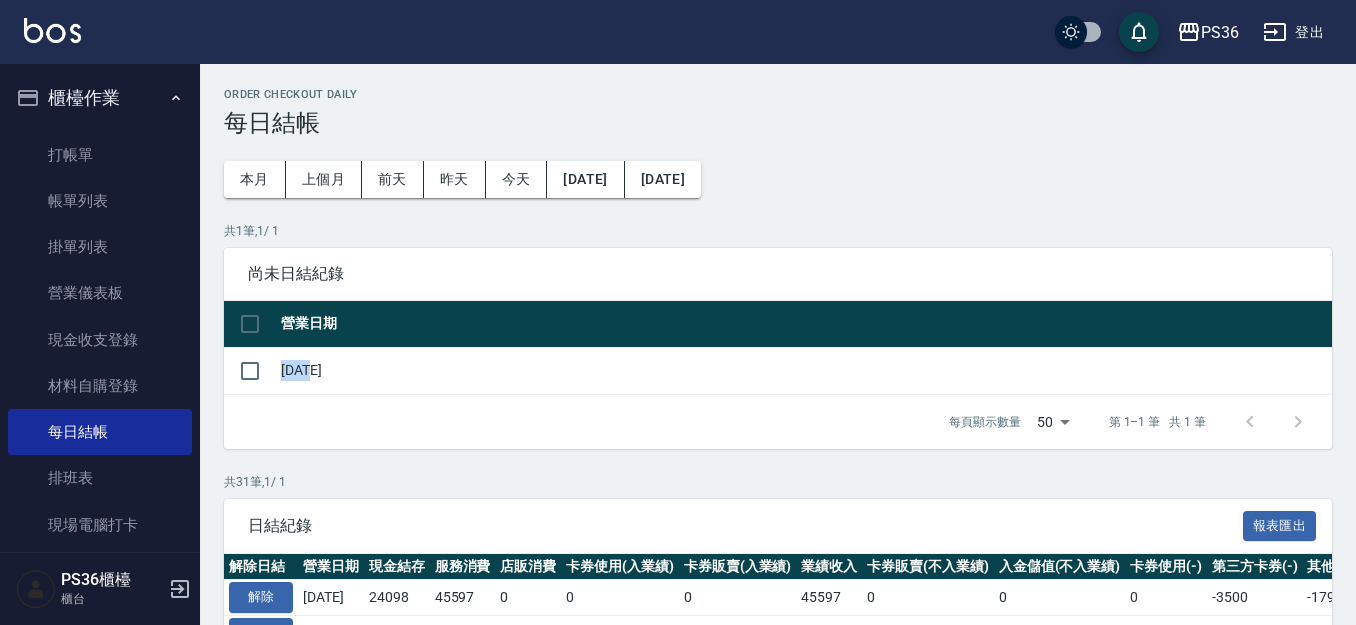 click at bounding box center (250, 370) 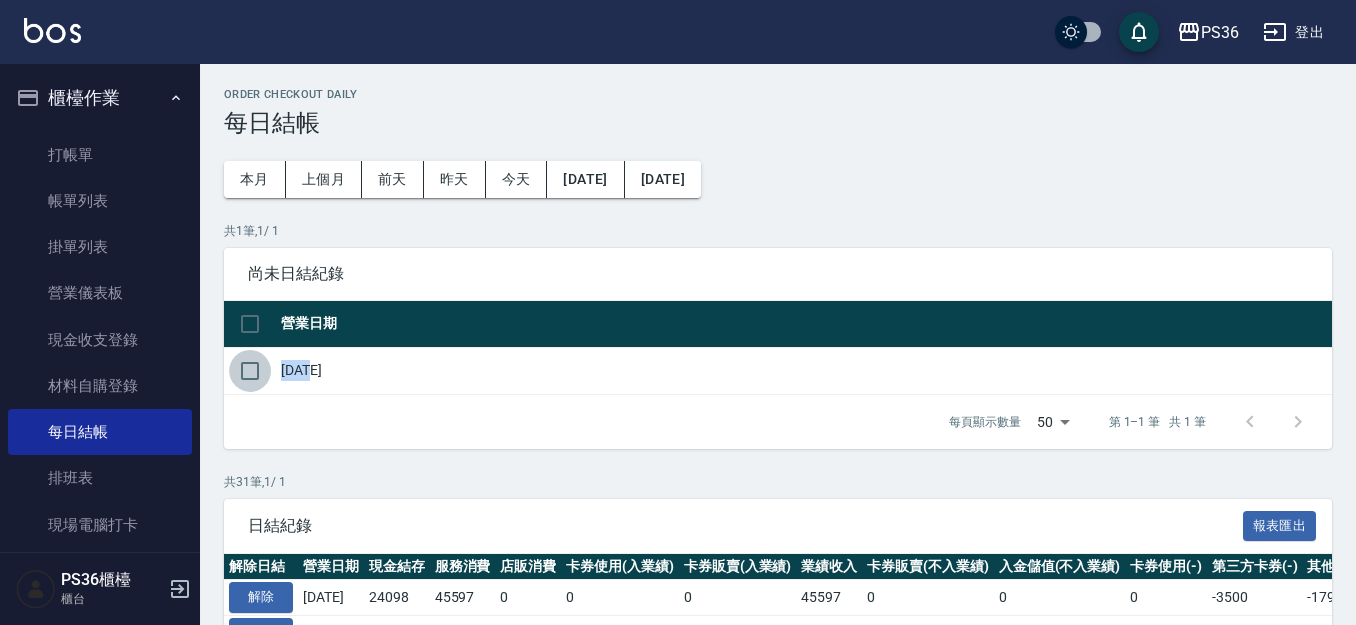 click at bounding box center (250, 371) 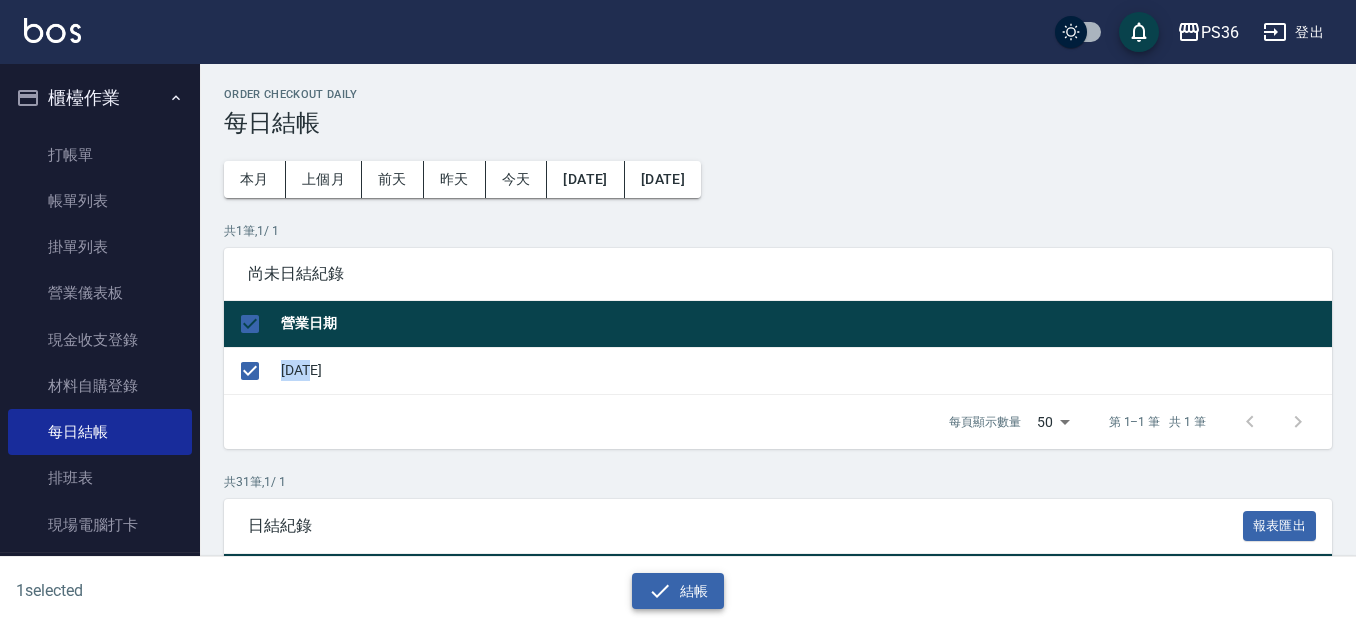 click on "結帳" at bounding box center (678, 591) 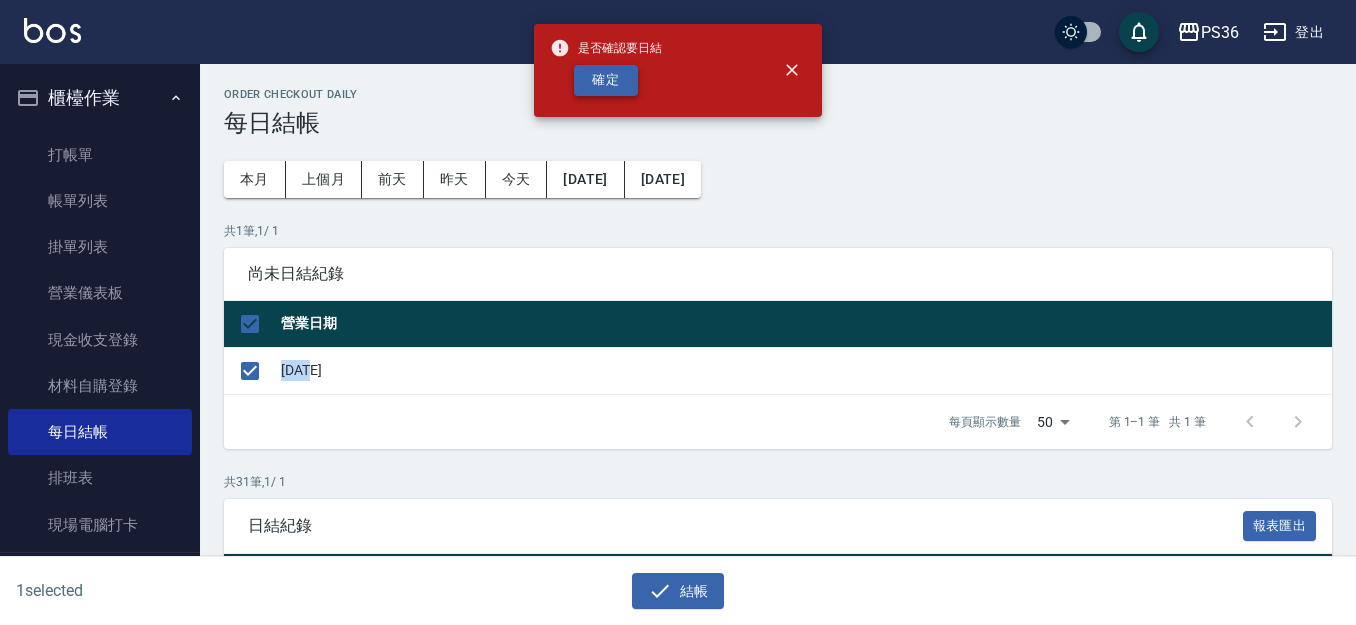 click on "確定" at bounding box center (606, 80) 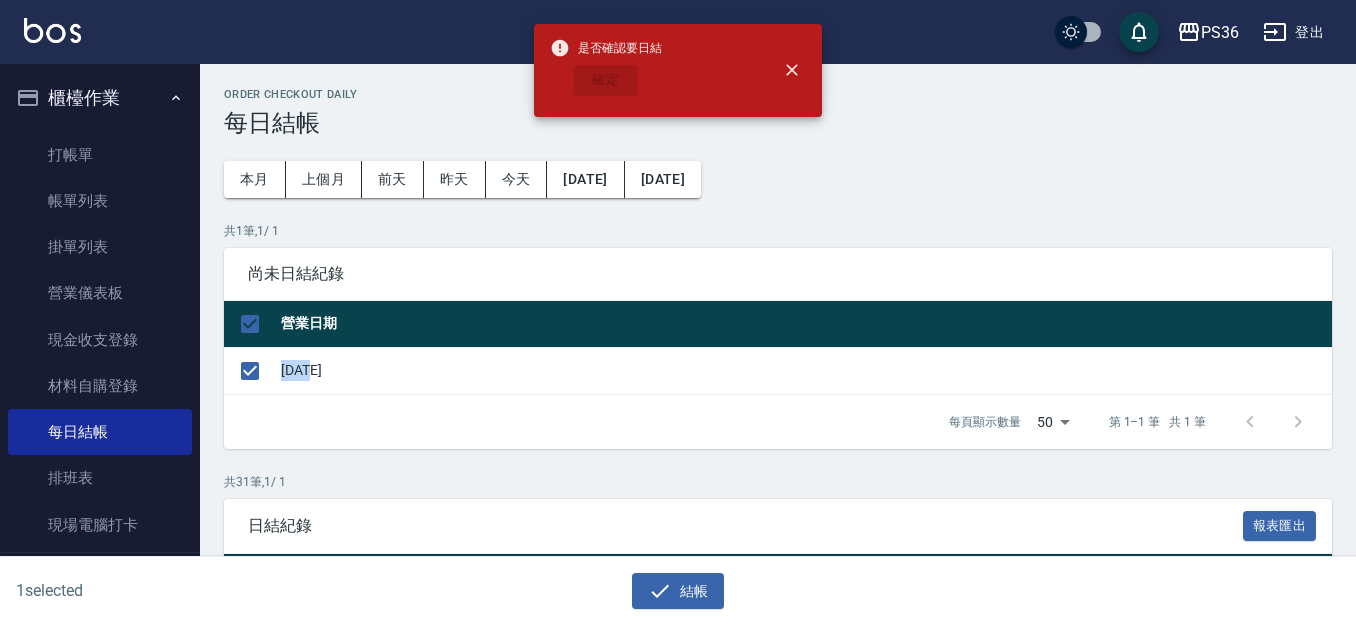 checkbox on "false" 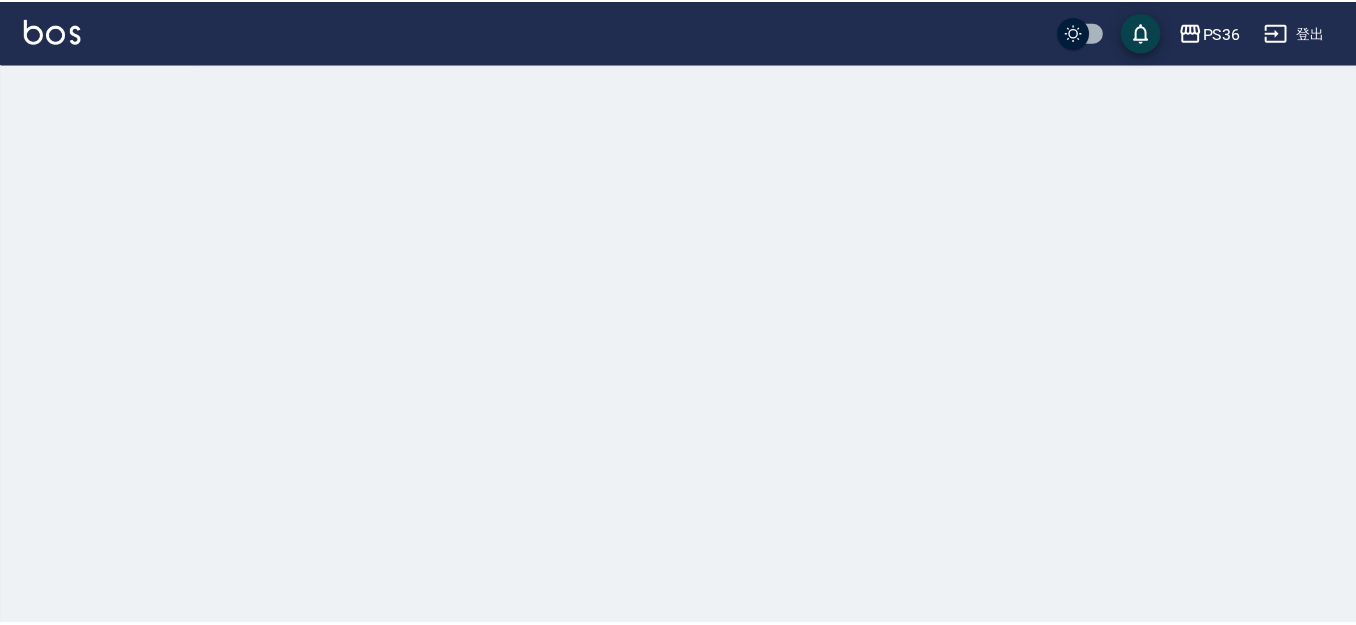 scroll, scrollTop: 0, scrollLeft: 0, axis: both 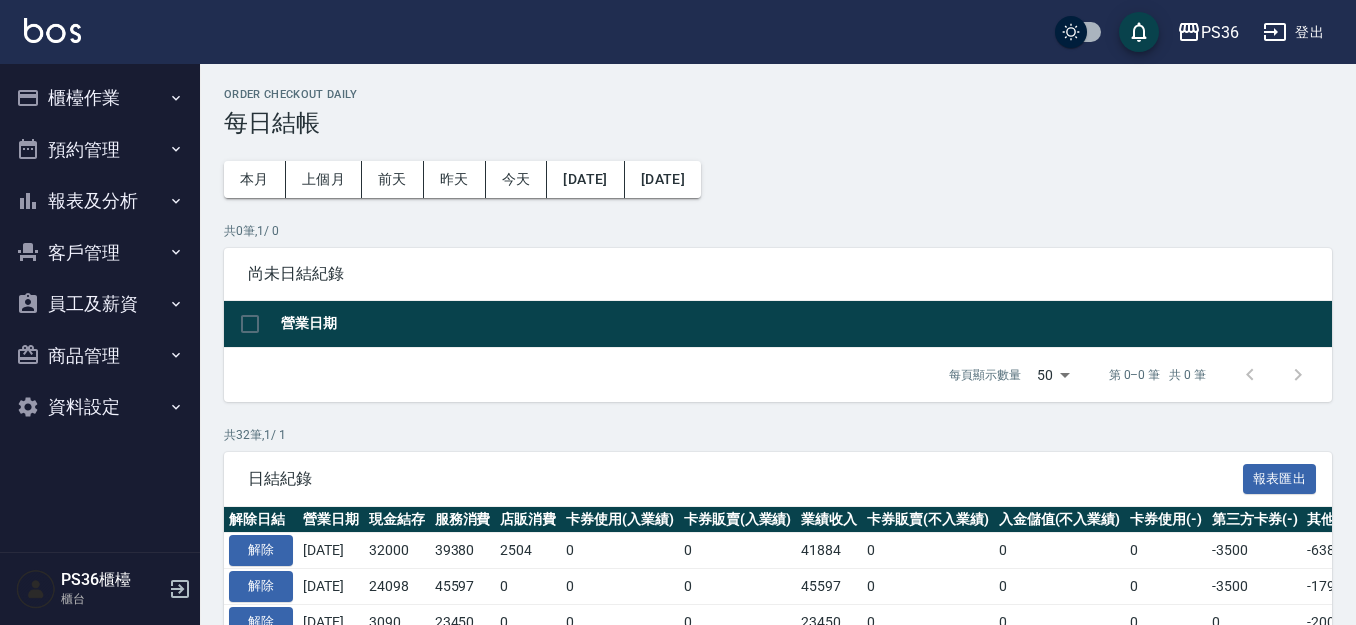 click on "櫃檯作業" at bounding box center [100, 98] 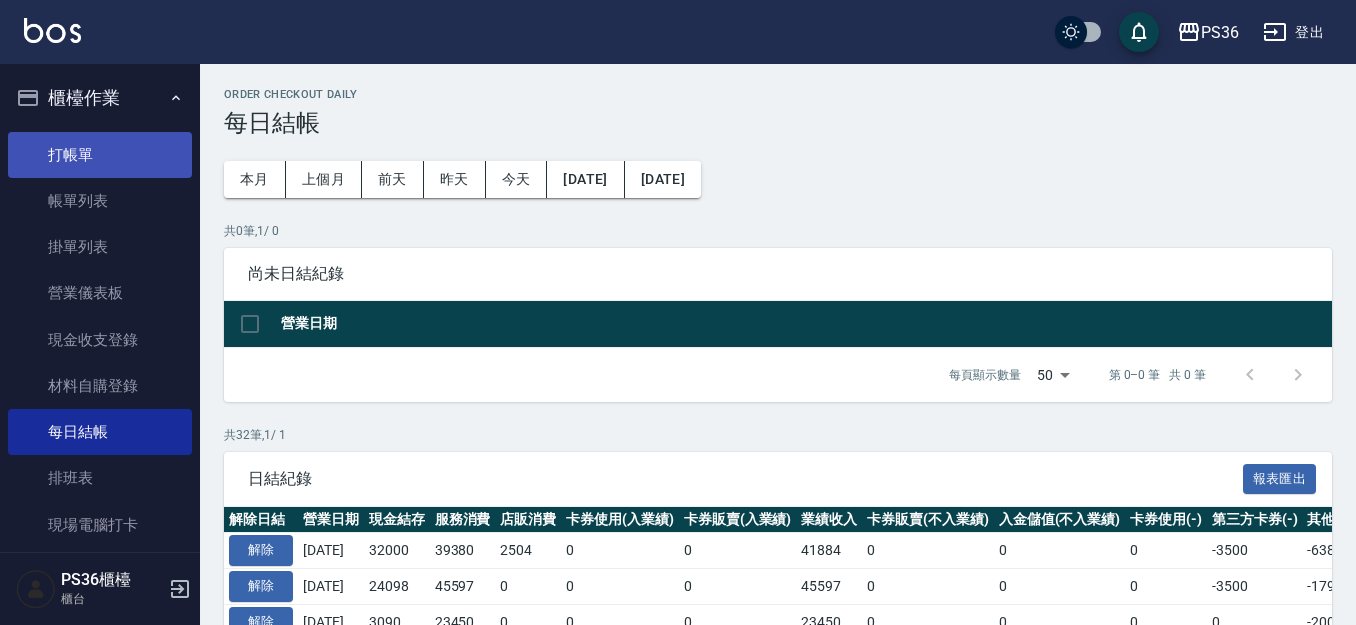 click on "打帳單" at bounding box center [100, 155] 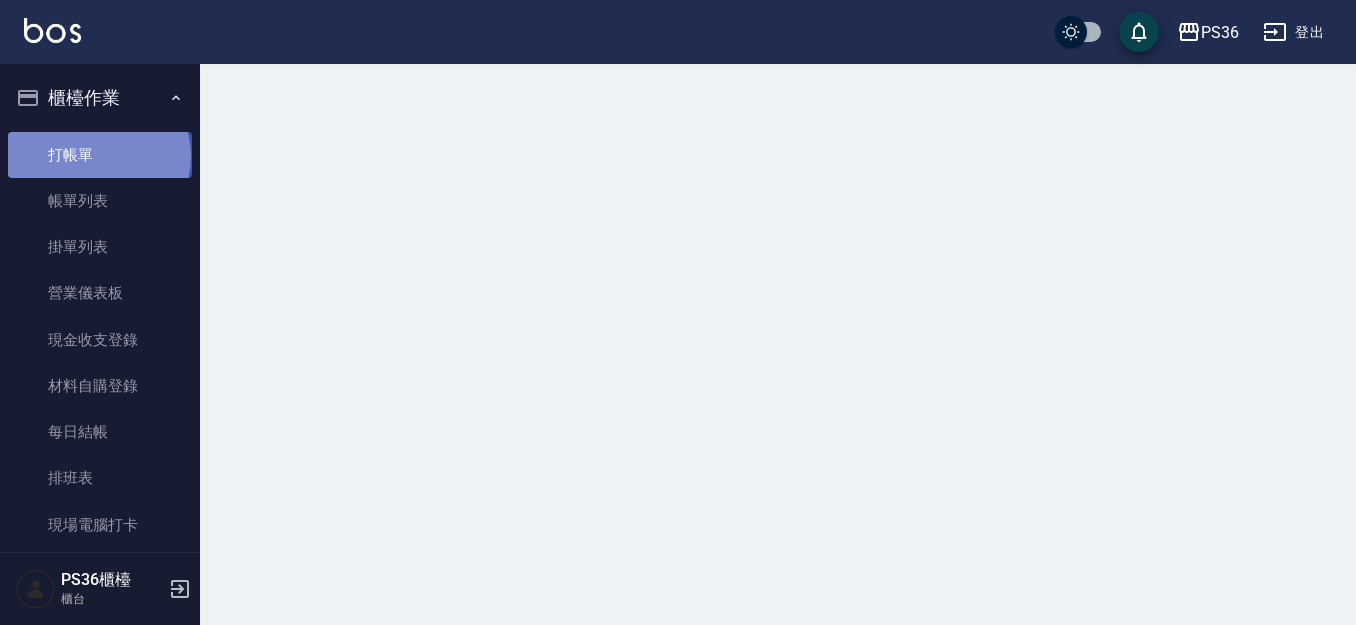 click on "打帳單" at bounding box center (100, 155) 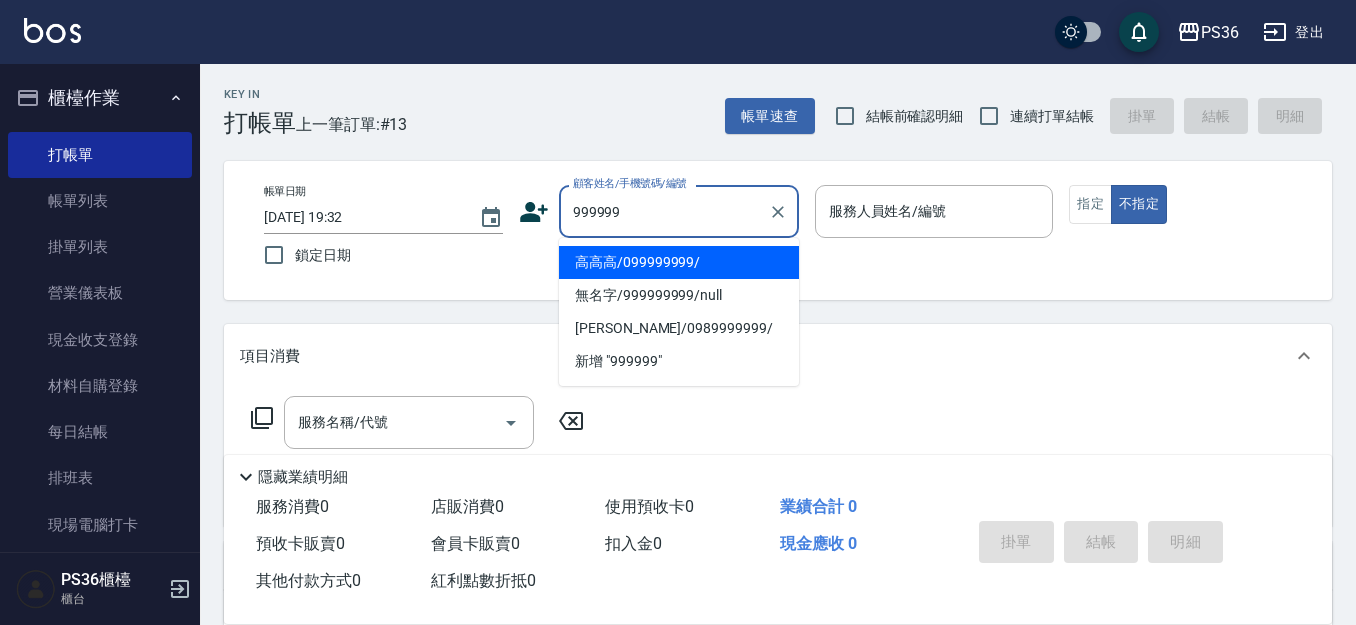 click on "高高高/099999999/" at bounding box center [679, 262] 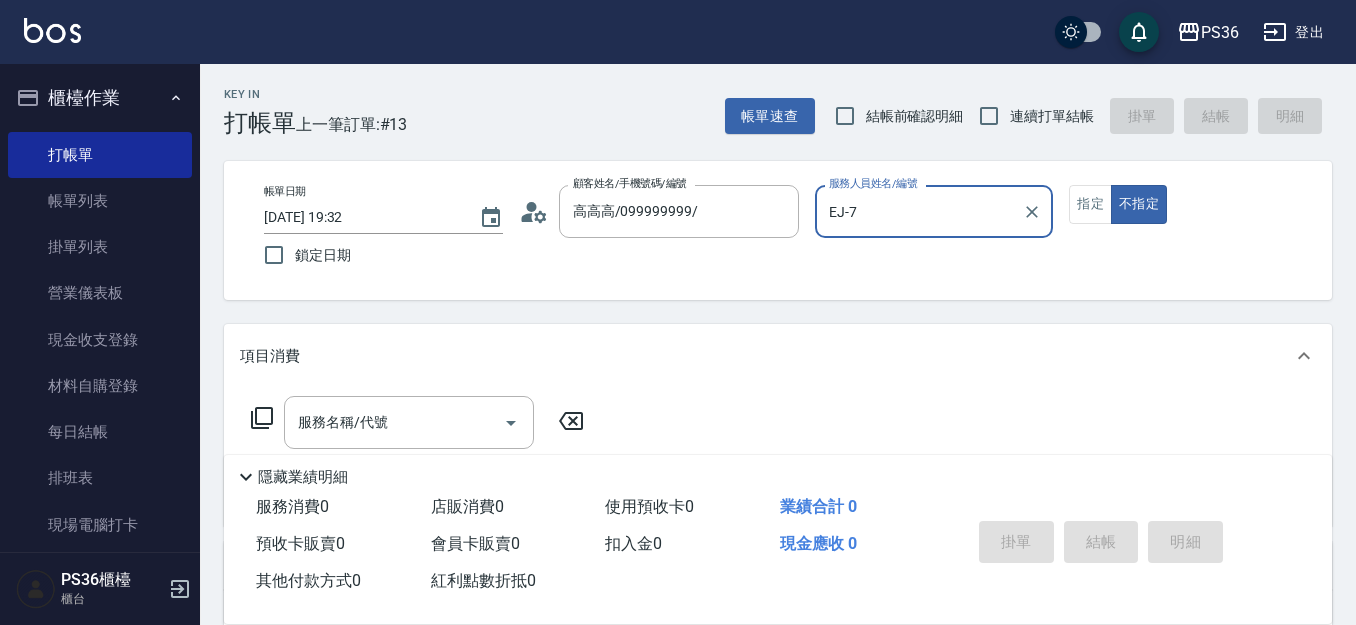 type on "EJ-7" 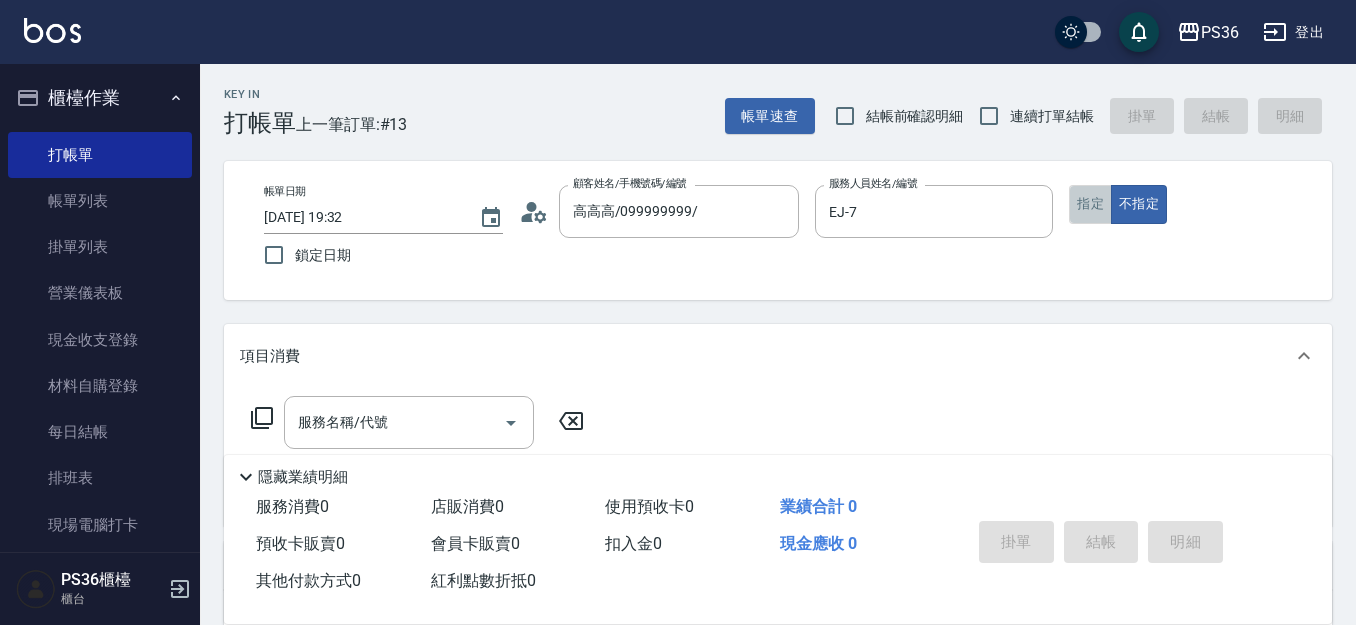 click on "指定" at bounding box center [1090, 204] 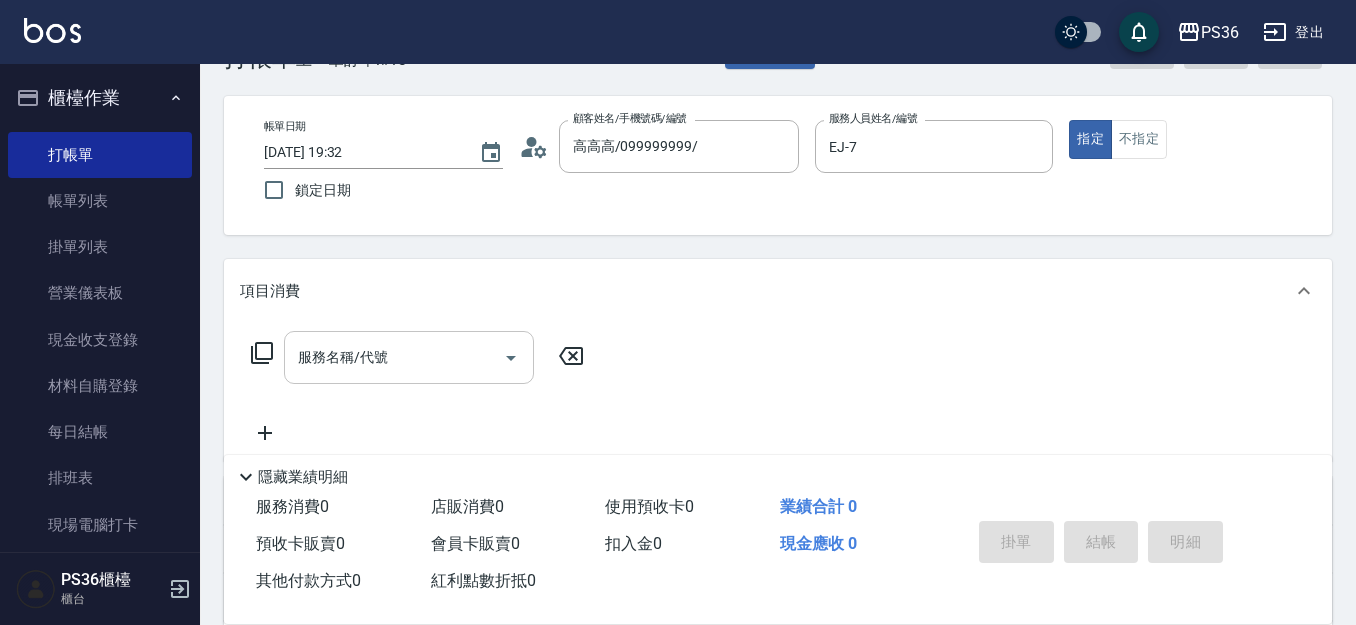 scroll, scrollTop: 100, scrollLeft: 0, axis: vertical 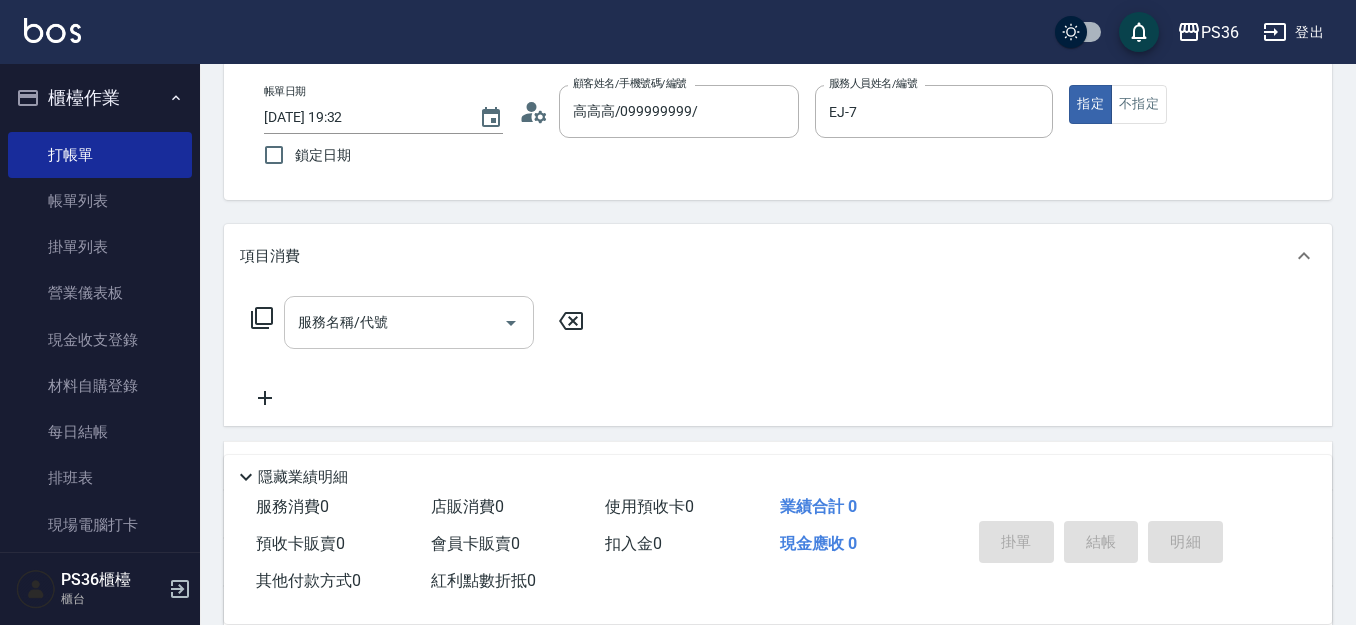 click on "服務名稱/代號" at bounding box center [394, 322] 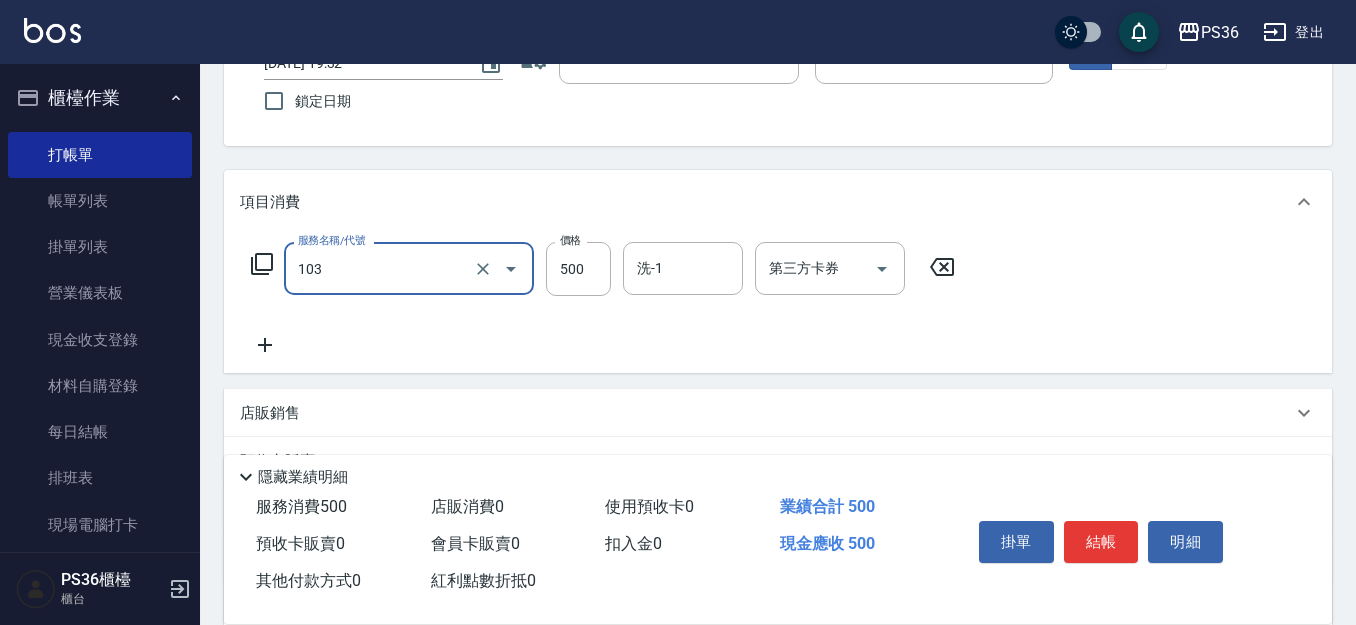 scroll, scrollTop: 300, scrollLeft: 0, axis: vertical 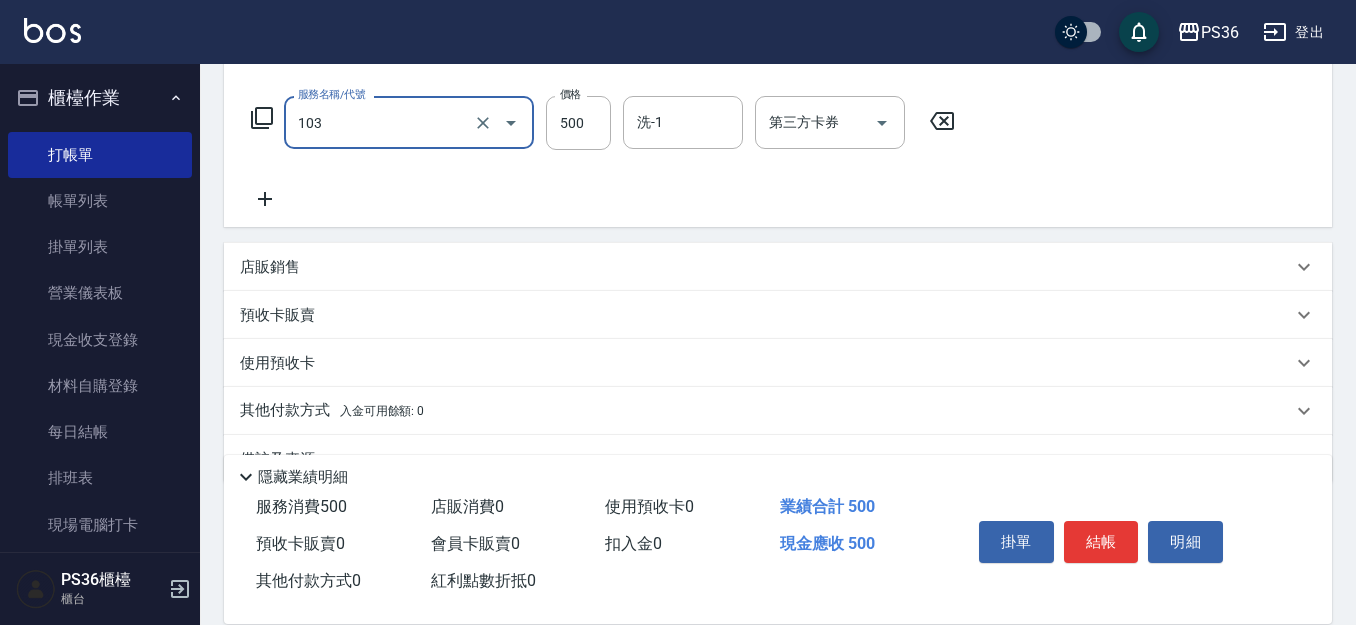 type on "B級洗剪(103)" 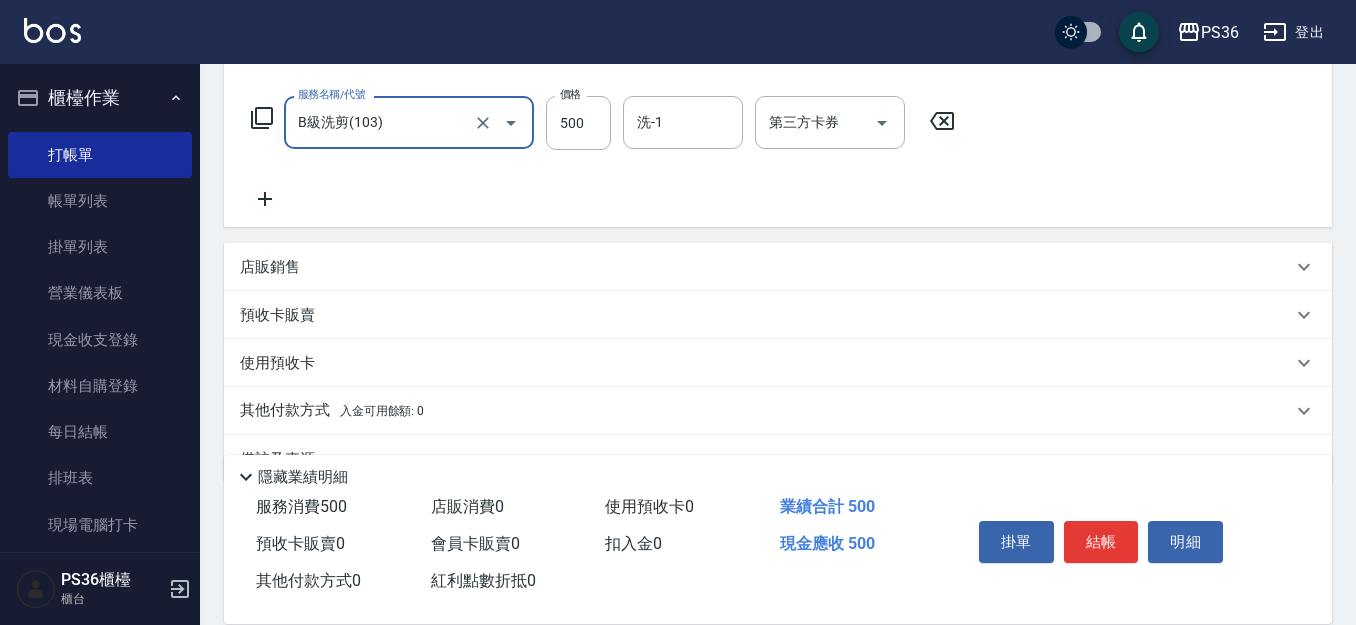 click on "店販銷售" at bounding box center (778, 267) 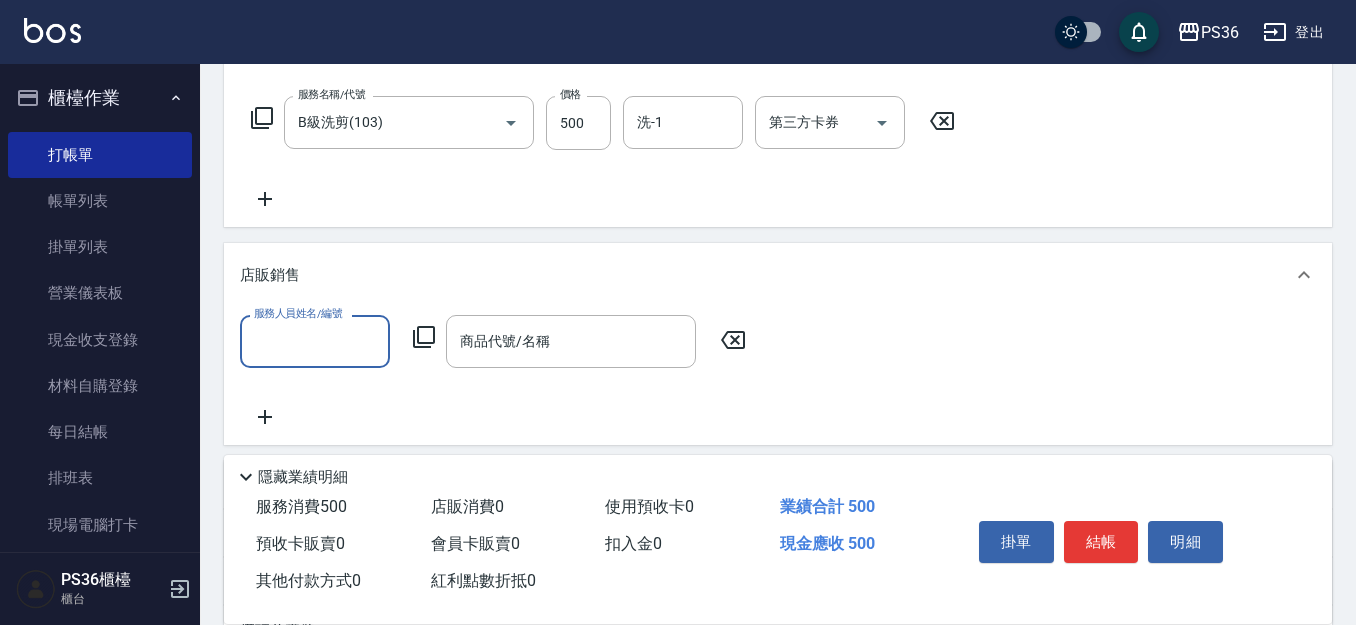 scroll, scrollTop: 0, scrollLeft: 0, axis: both 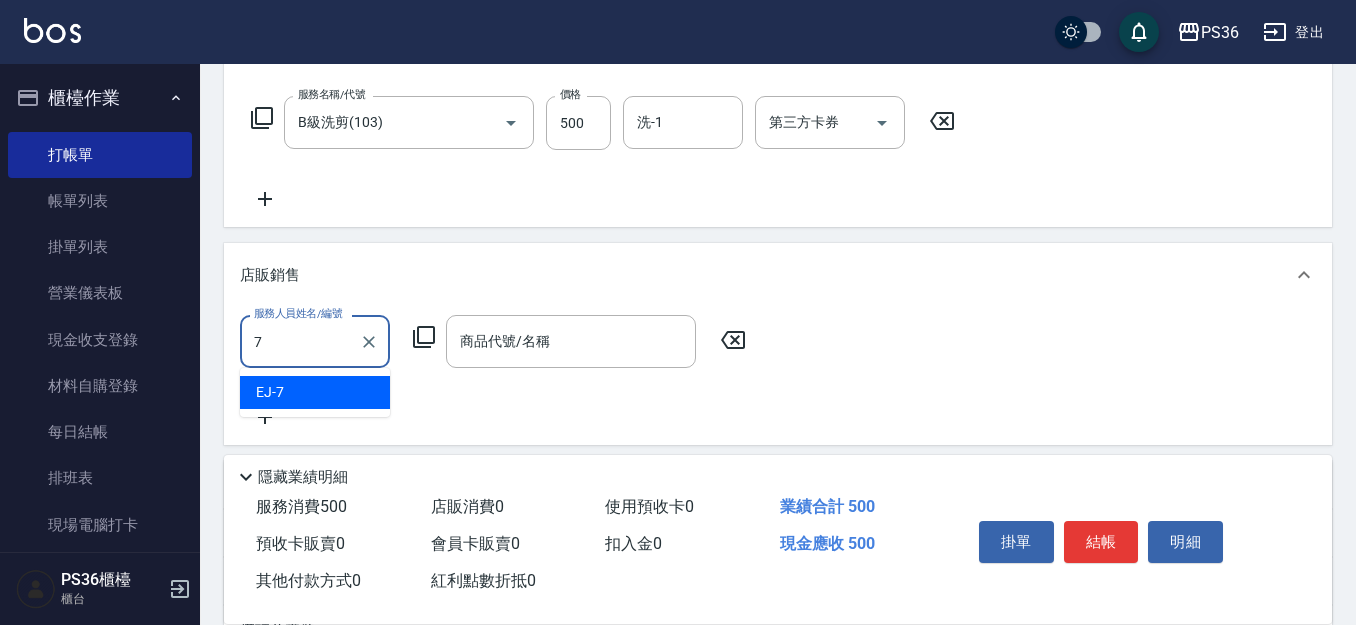 type on "EJ-7" 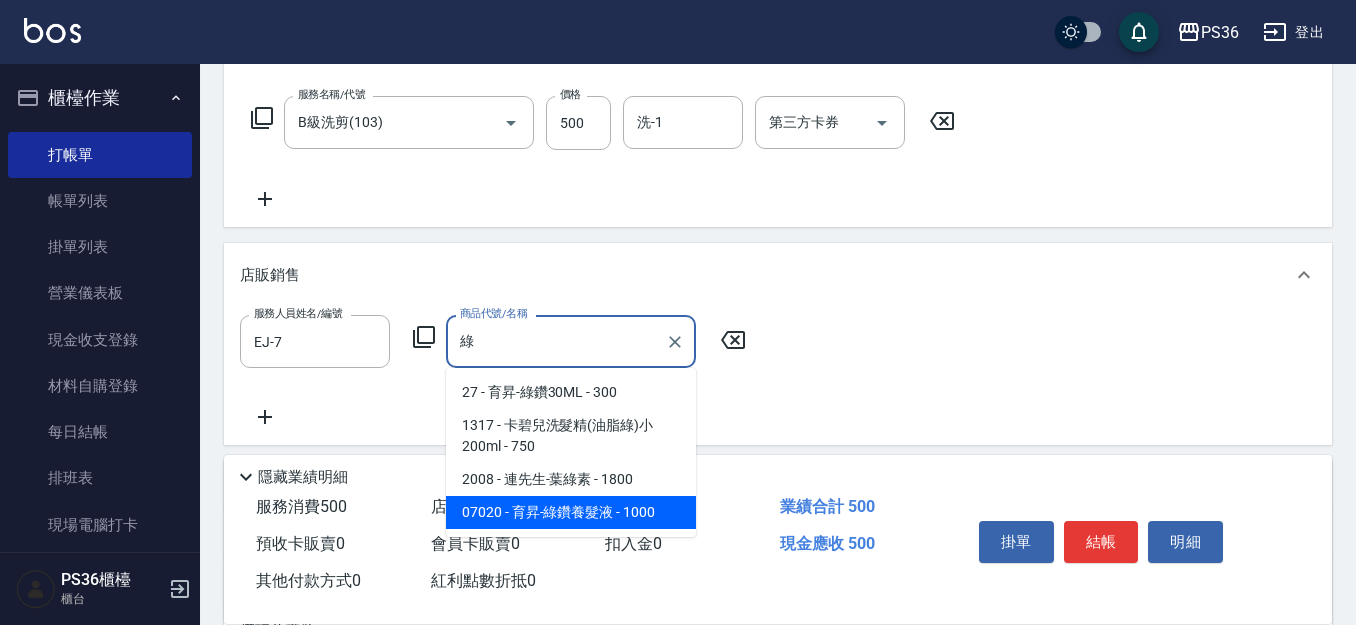 click on "07020 - 育昇-綠鑽養髮液 - 1000" at bounding box center (571, 512) 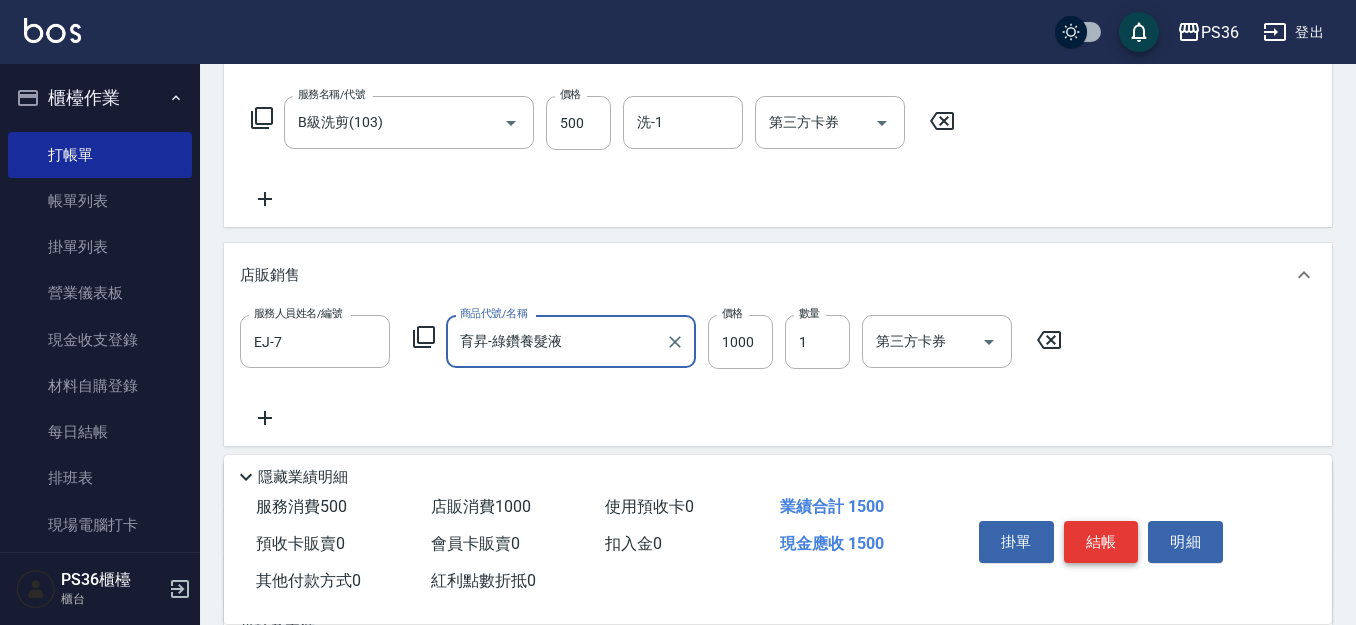 type on "育昇-綠鑽養髮液" 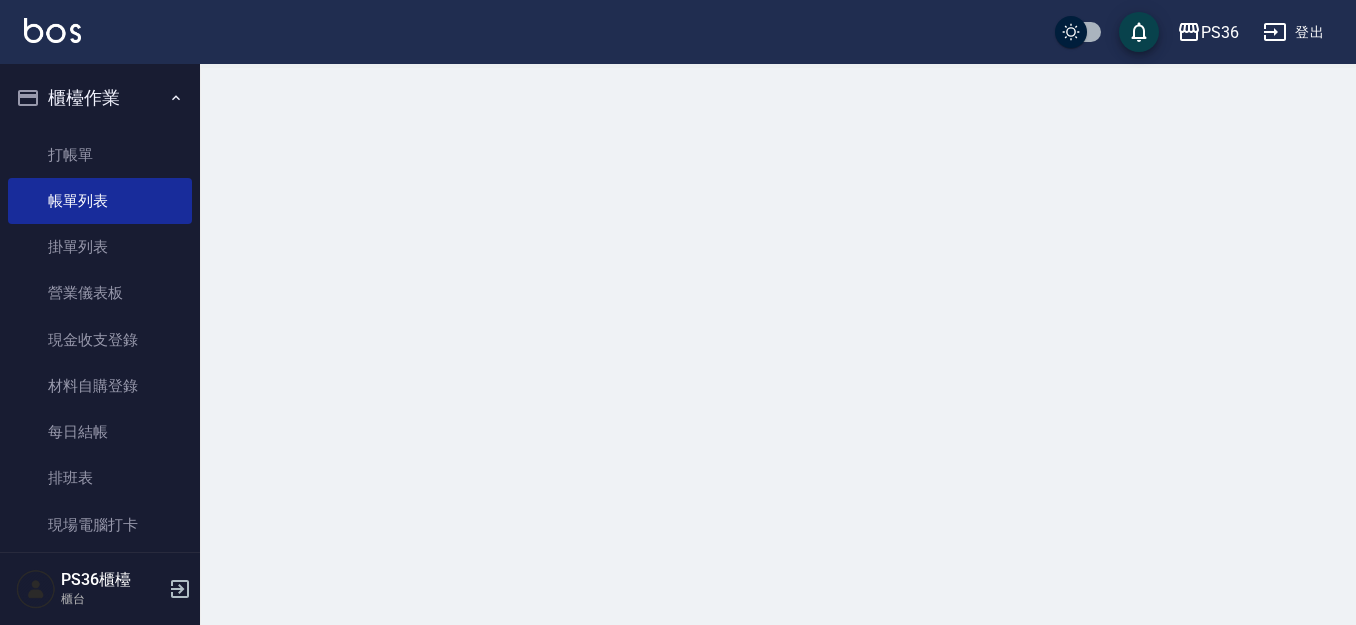 scroll, scrollTop: 0, scrollLeft: 0, axis: both 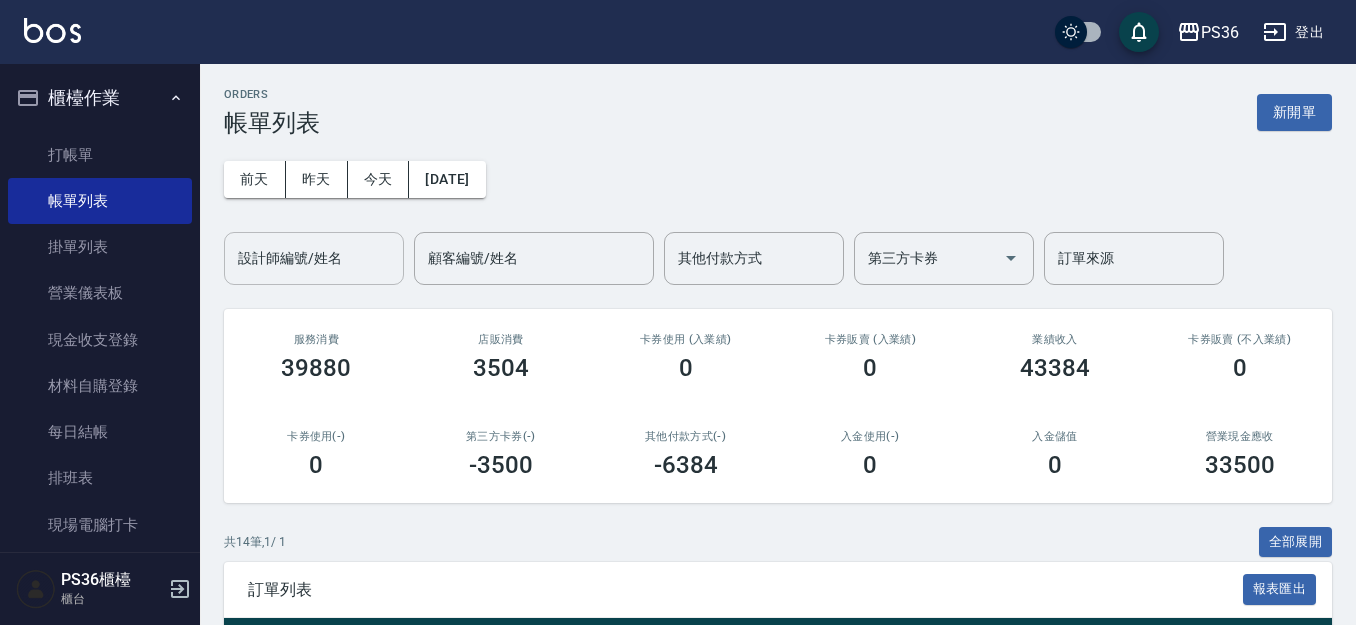 click on "設計師編號/姓名" at bounding box center (314, 258) 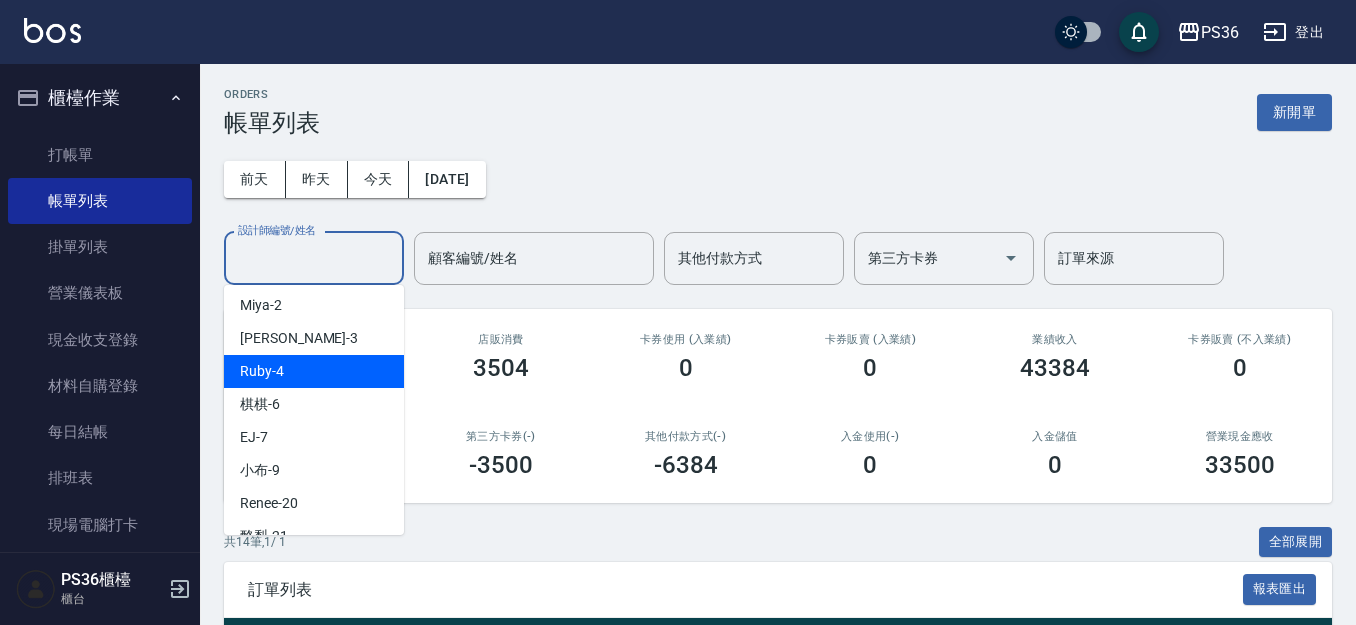 scroll, scrollTop: 200, scrollLeft: 0, axis: vertical 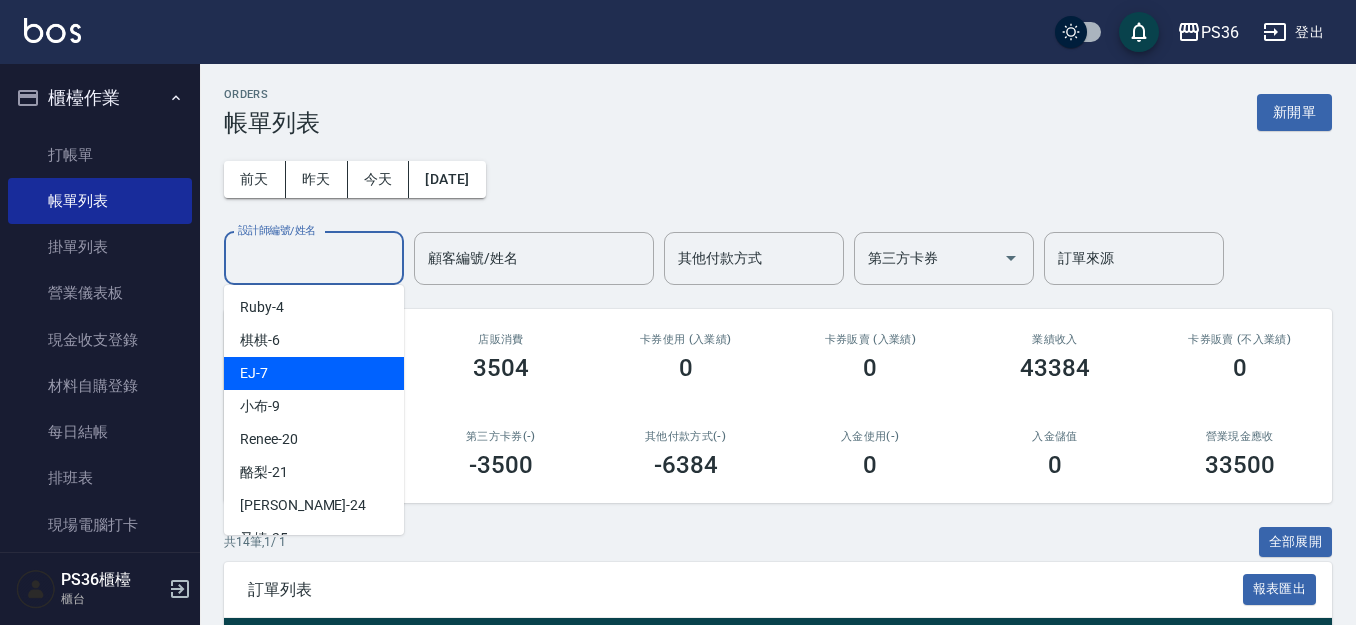 click on "EJ -7" at bounding box center [314, 373] 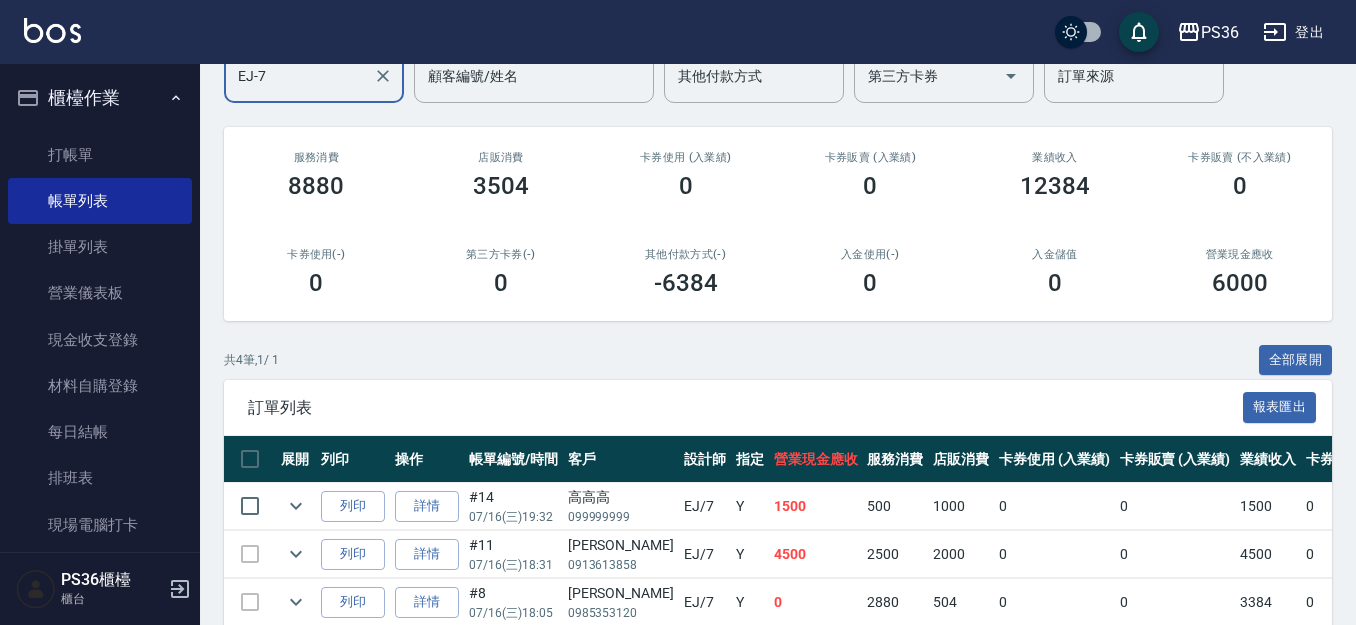 scroll, scrollTop: 327, scrollLeft: 0, axis: vertical 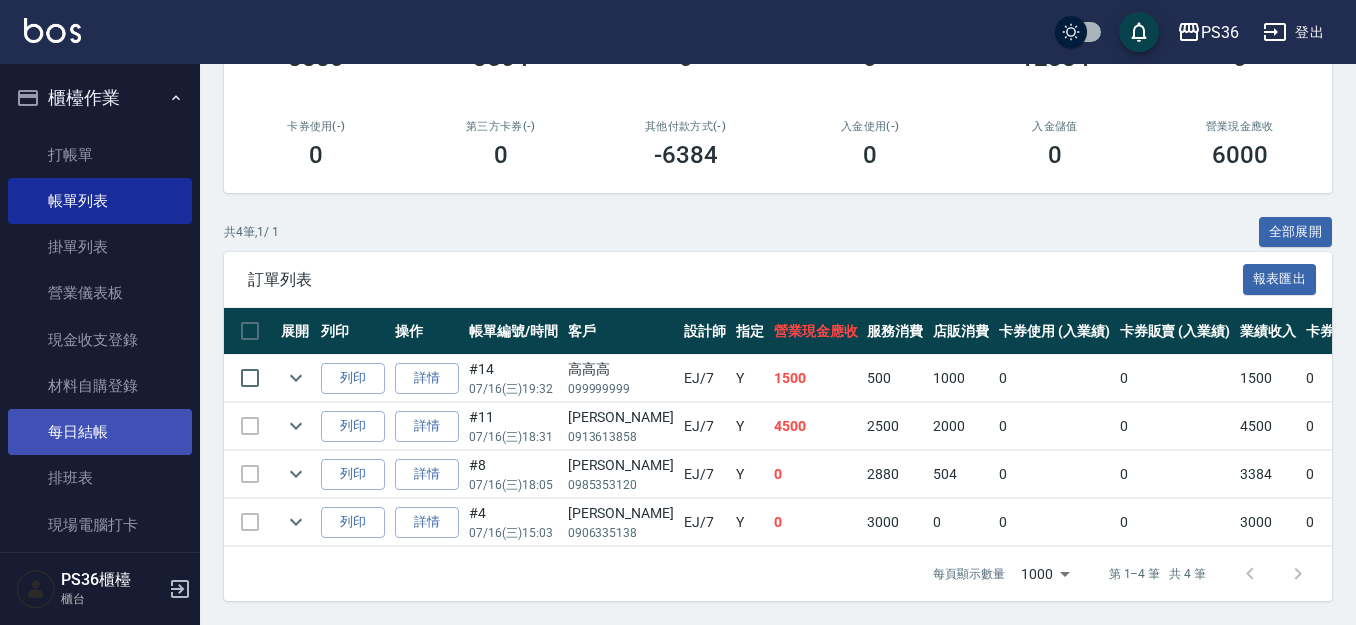 click on "每日結帳" at bounding box center (100, 432) 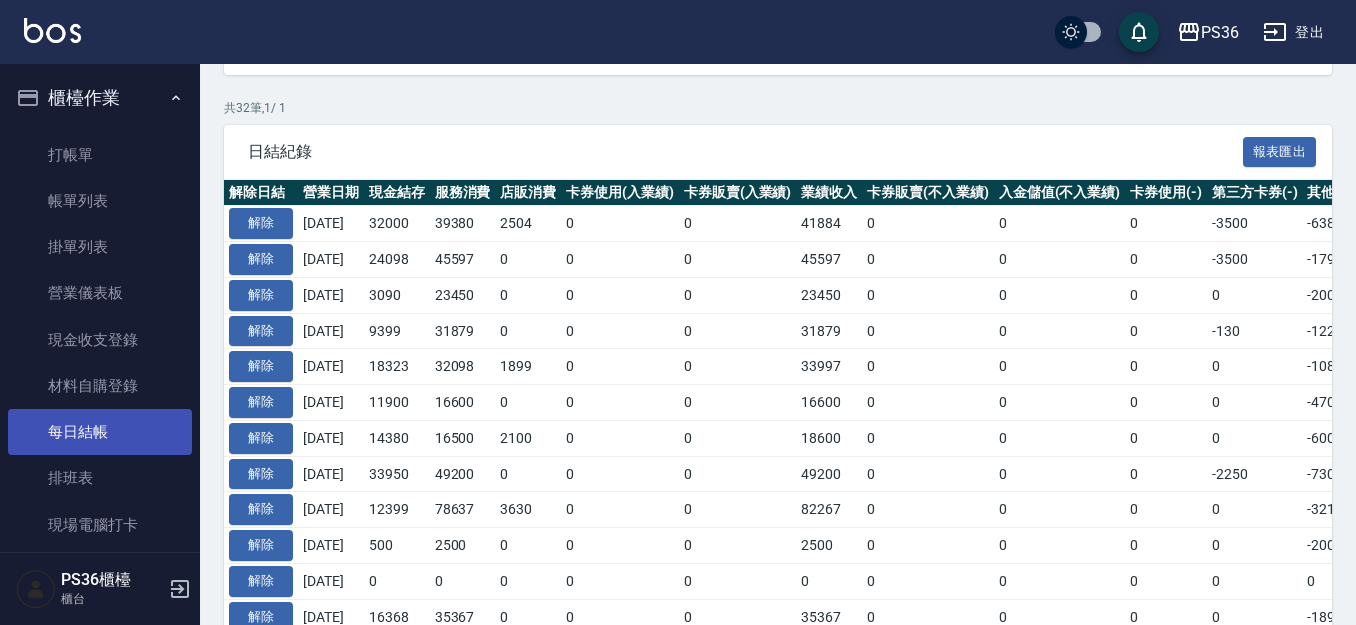 scroll, scrollTop: 0, scrollLeft: 0, axis: both 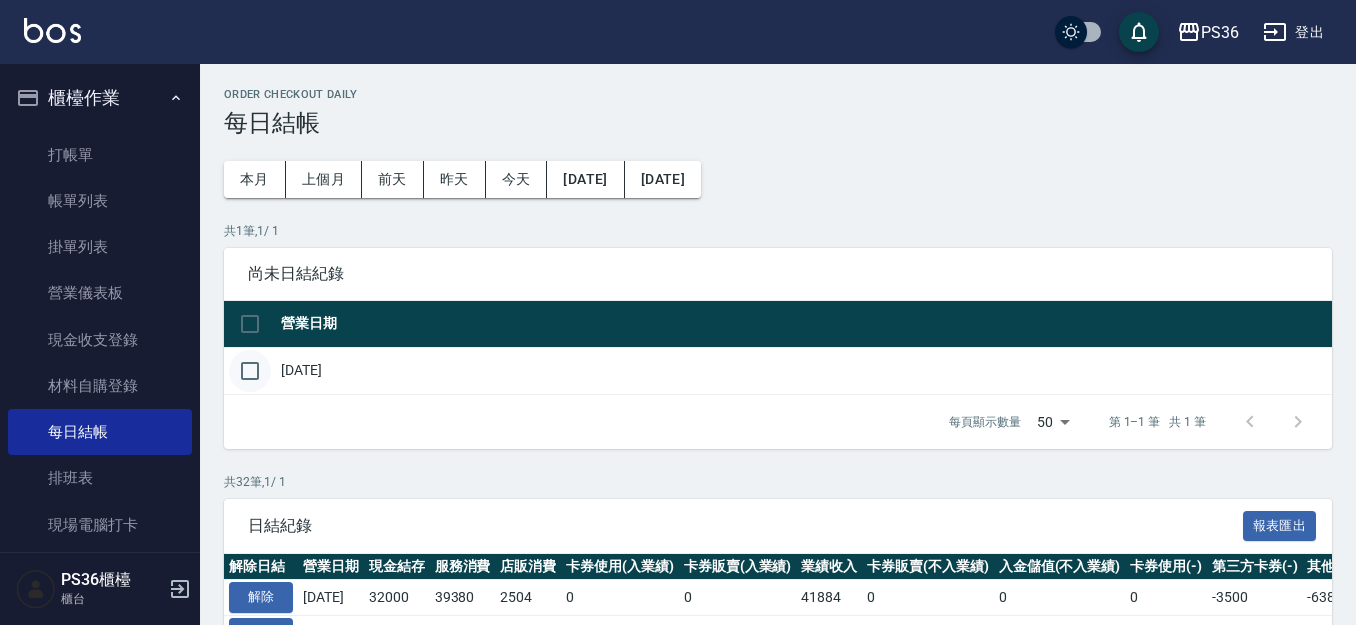 click at bounding box center (250, 371) 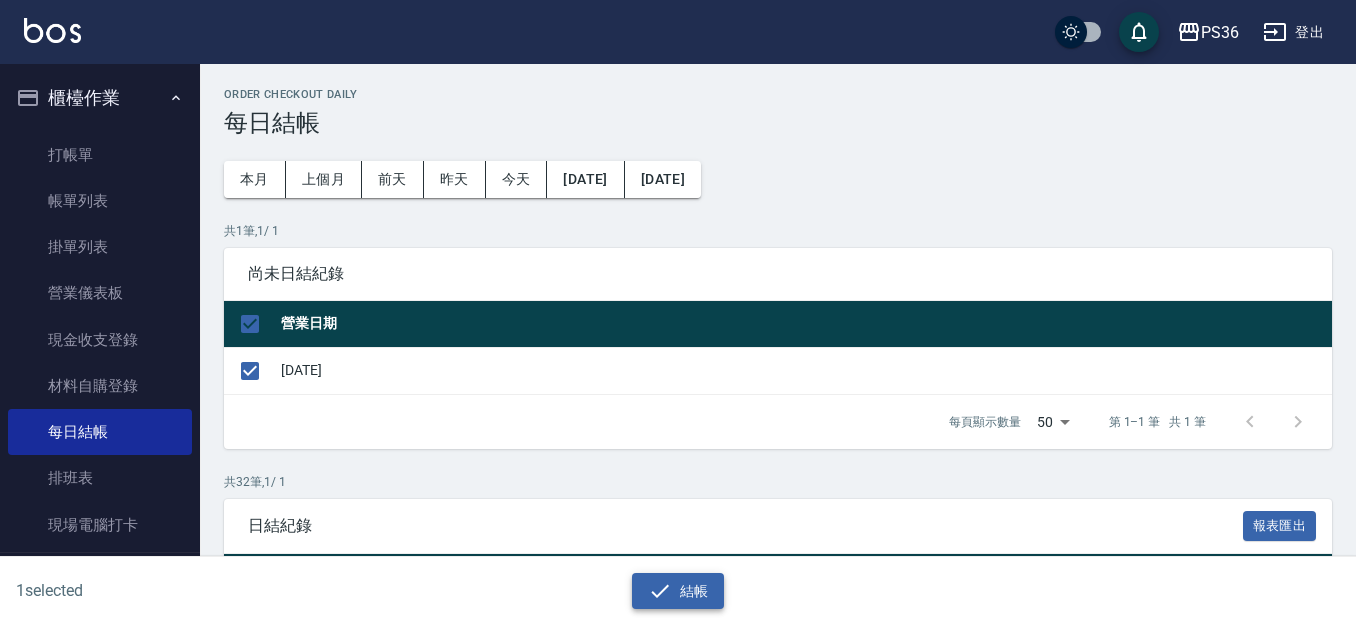 click 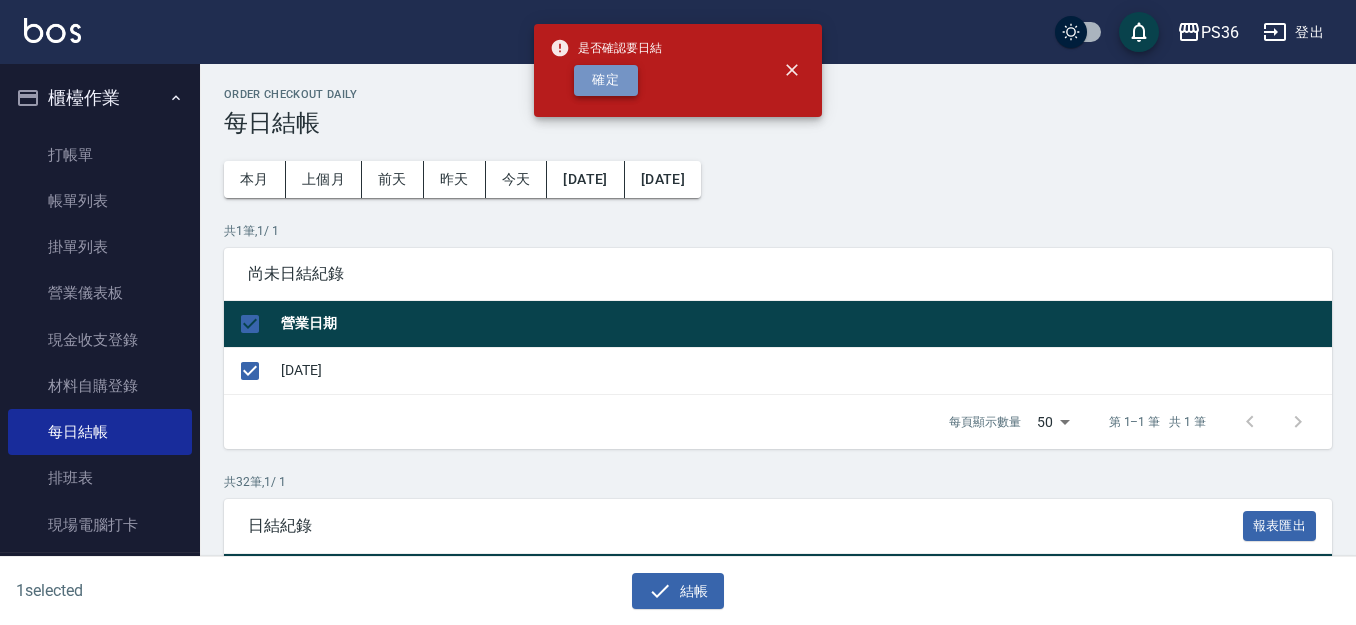 click on "確定" at bounding box center (606, 80) 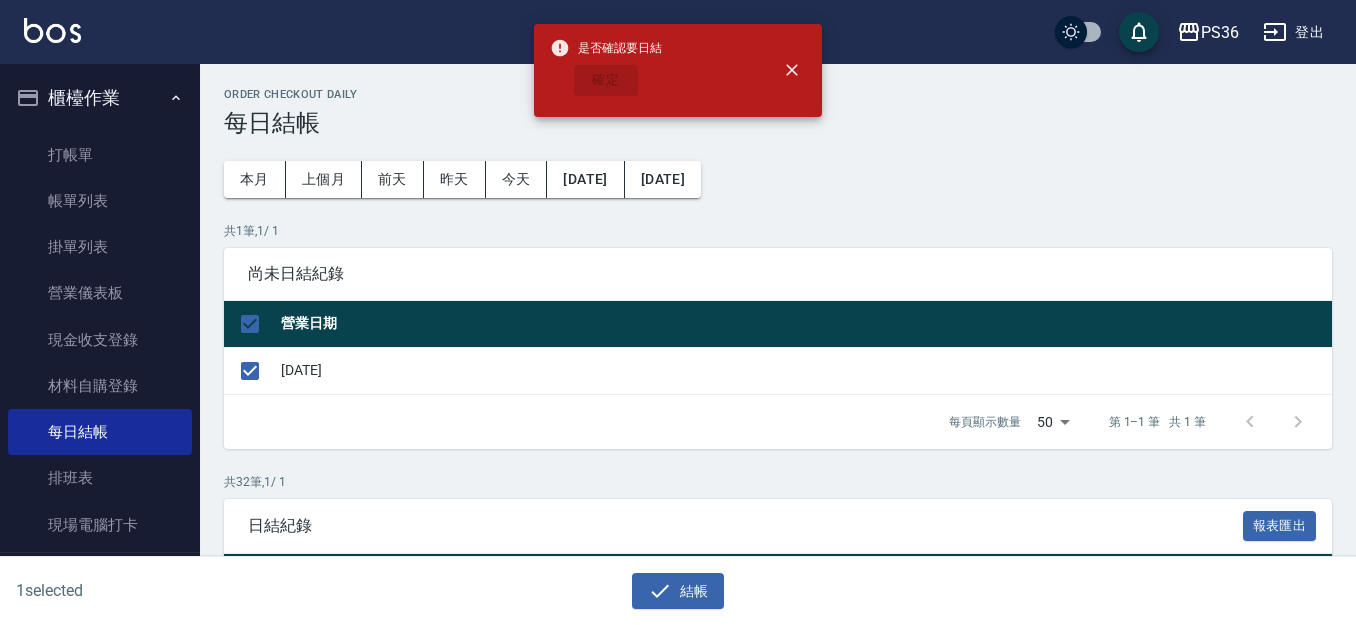 checkbox on "false" 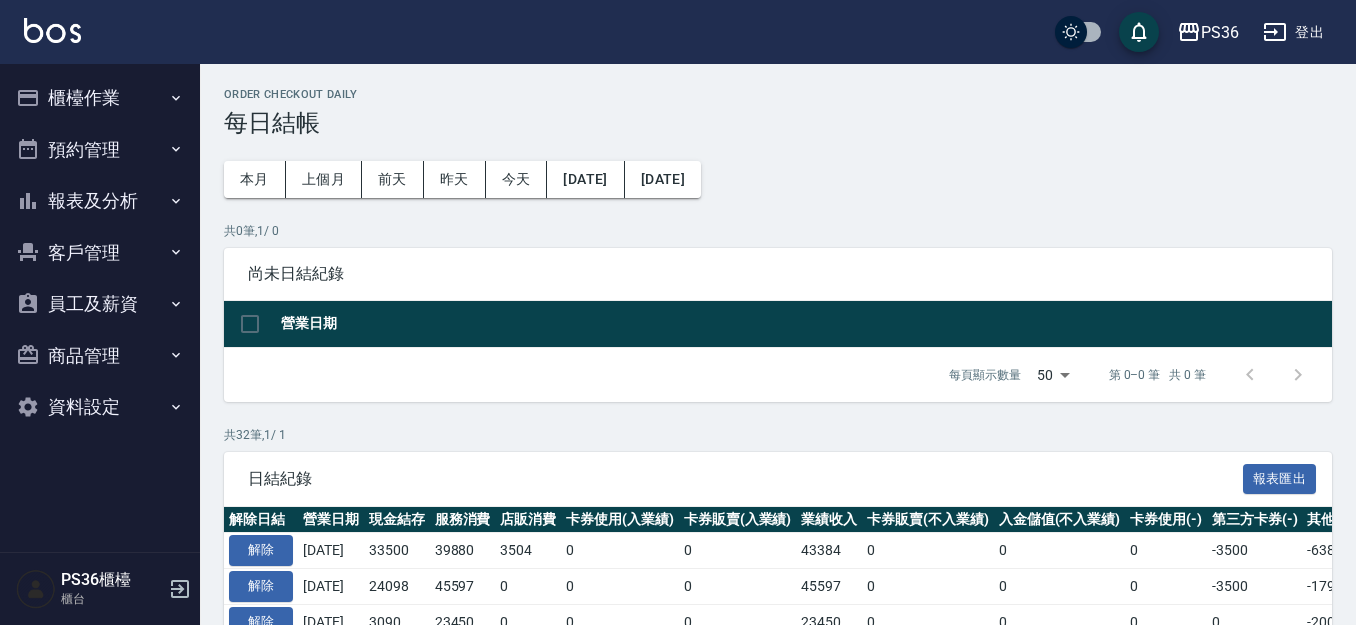 scroll, scrollTop: 0, scrollLeft: 0, axis: both 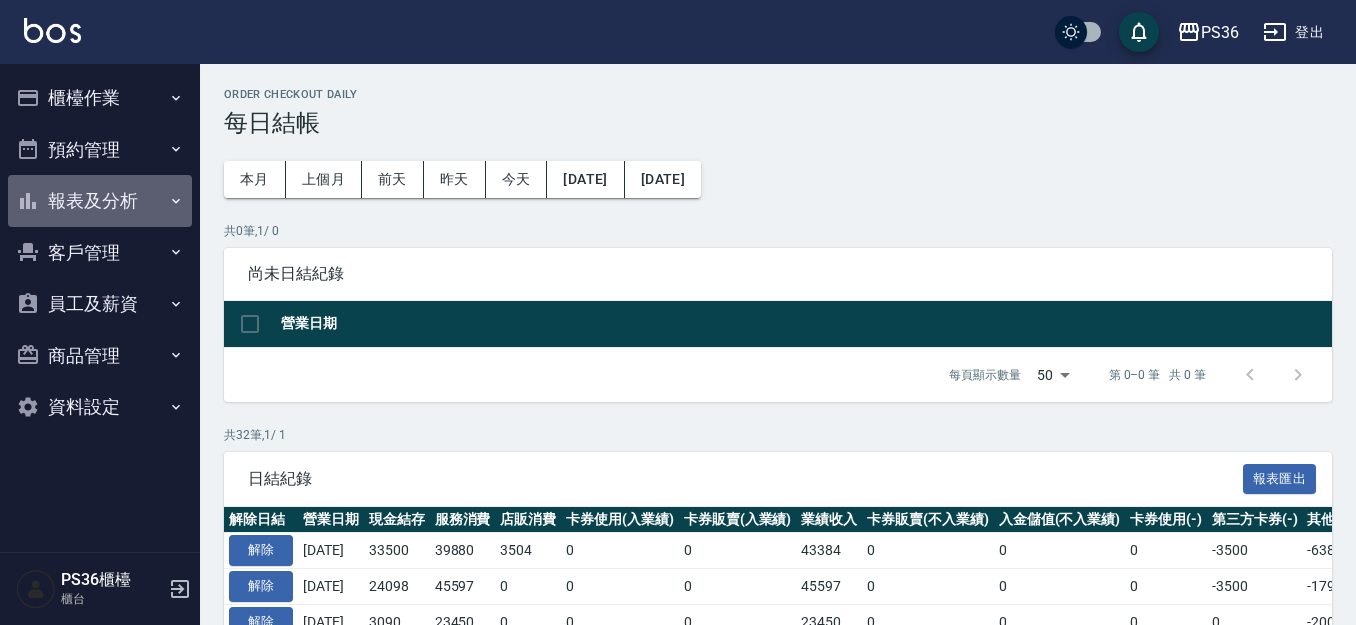 click on "報表及分析" at bounding box center [100, 201] 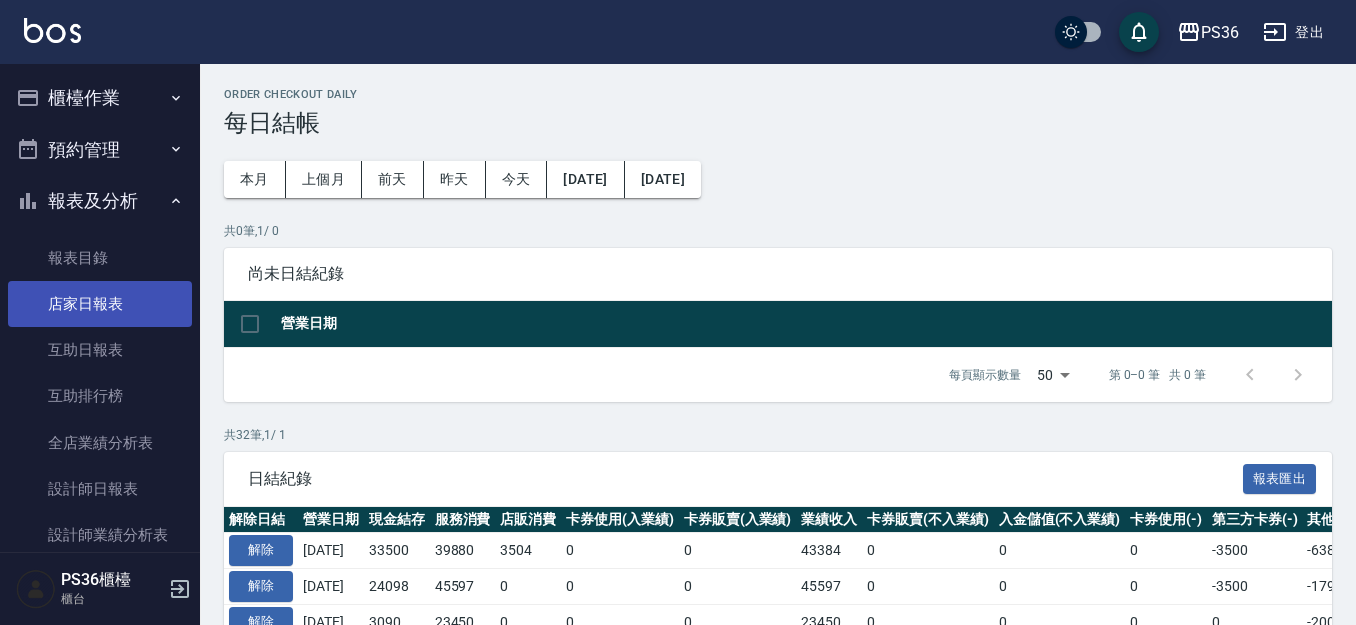 click on "店家日報表" at bounding box center (100, 304) 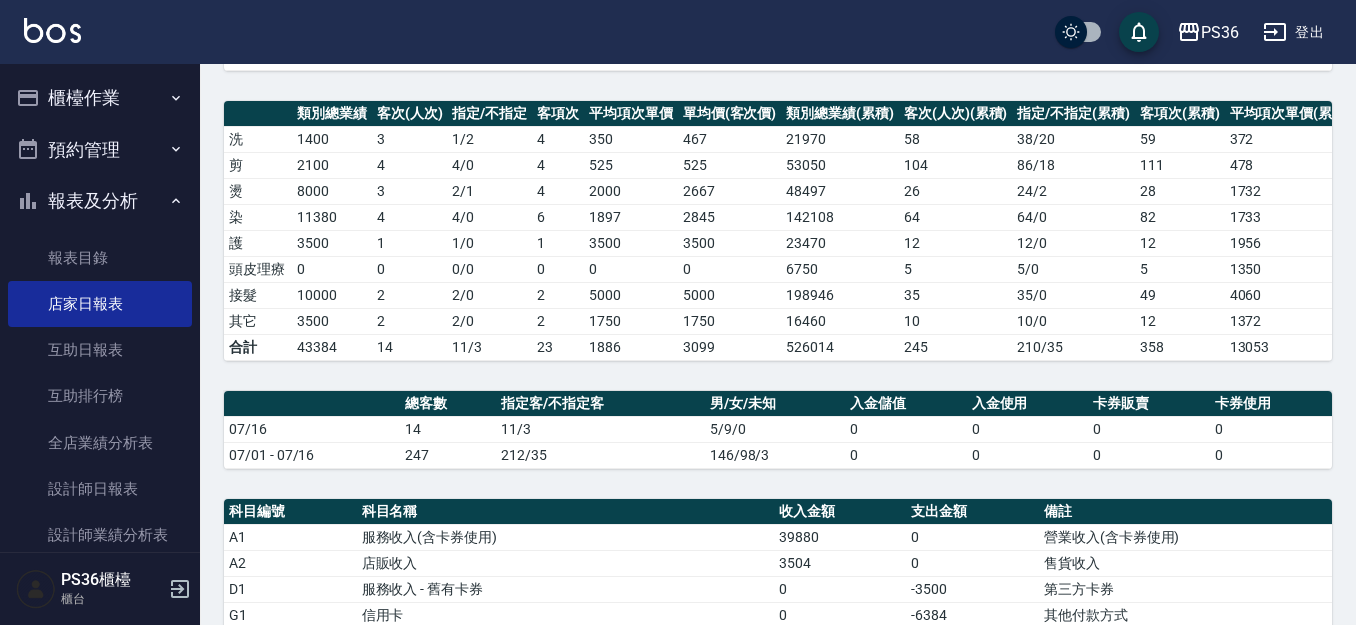 scroll, scrollTop: 300, scrollLeft: 0, axis: vertical 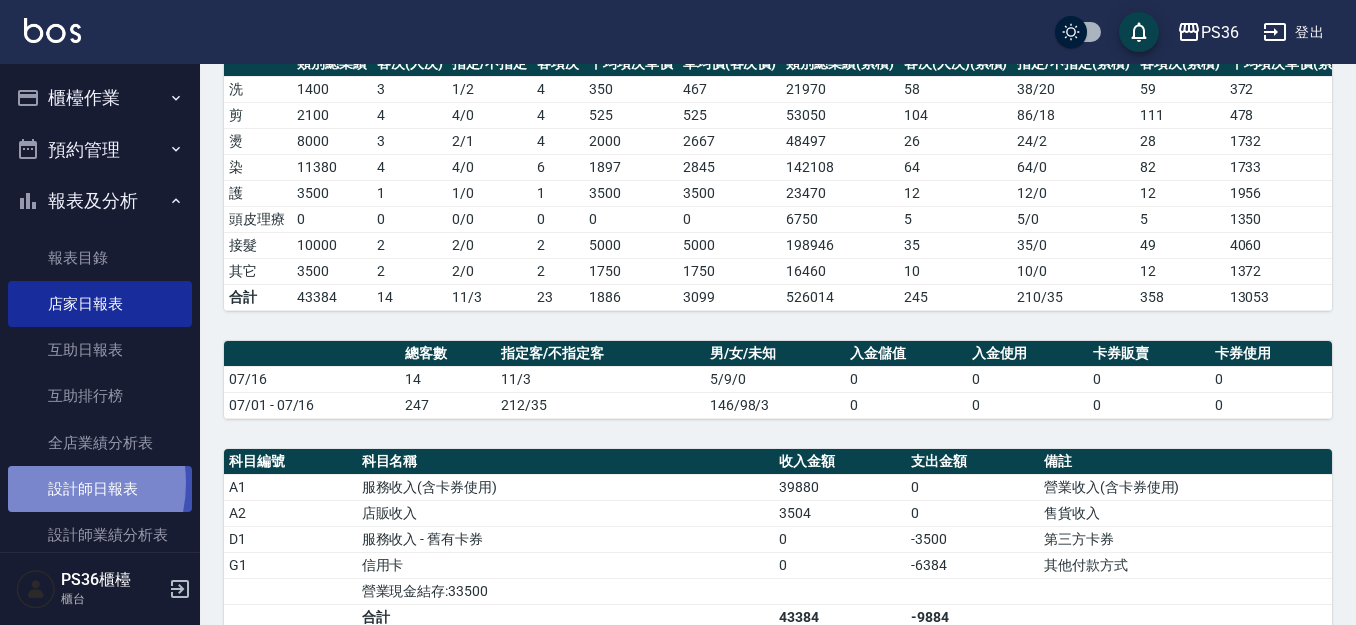 click on "設計師日報表" at bounding box center (100, 489) 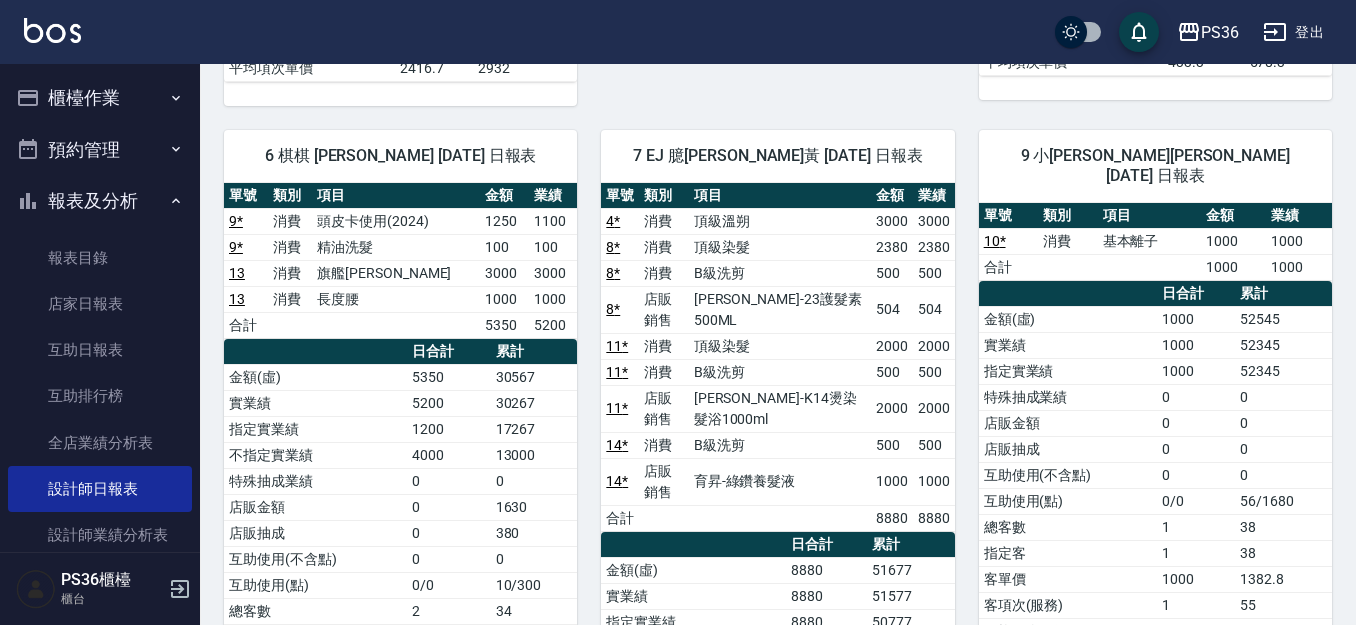 scroll, scrollTop: 800, scrollLeft: 0, axis: vertical 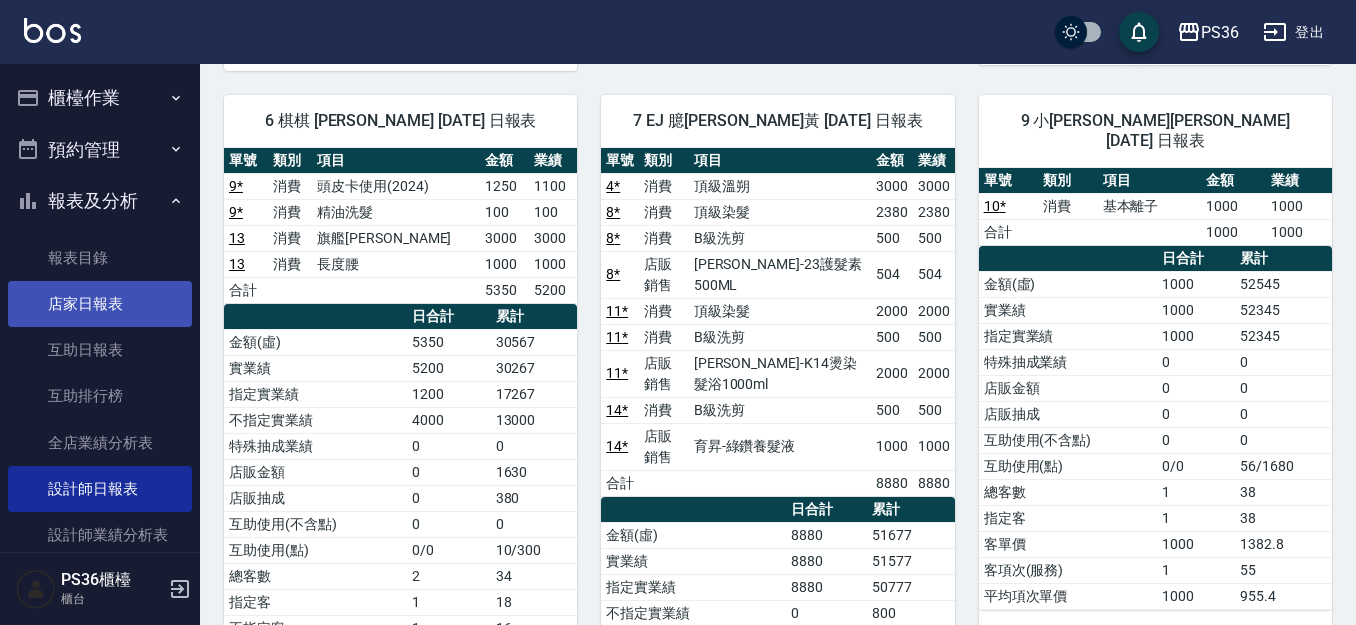 click on "店家日報表" at bounding box center [100, 304] 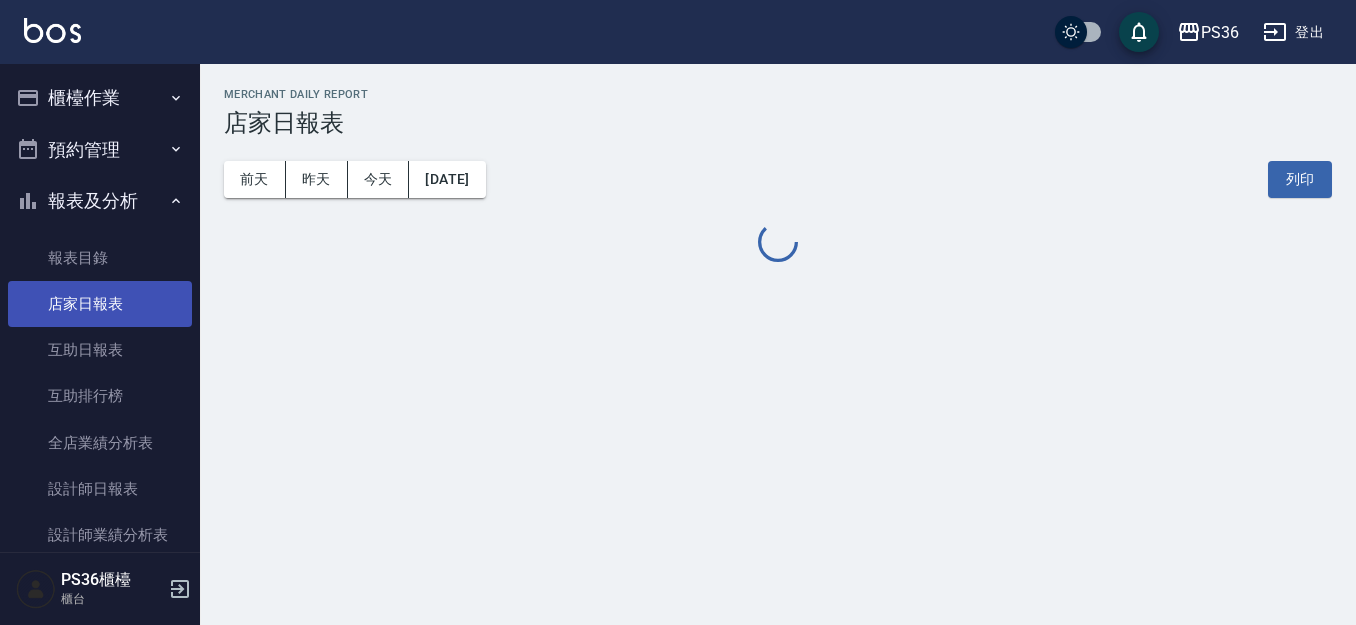 scroll, scrollTop: 0, scrollLeft: 0, axis: both 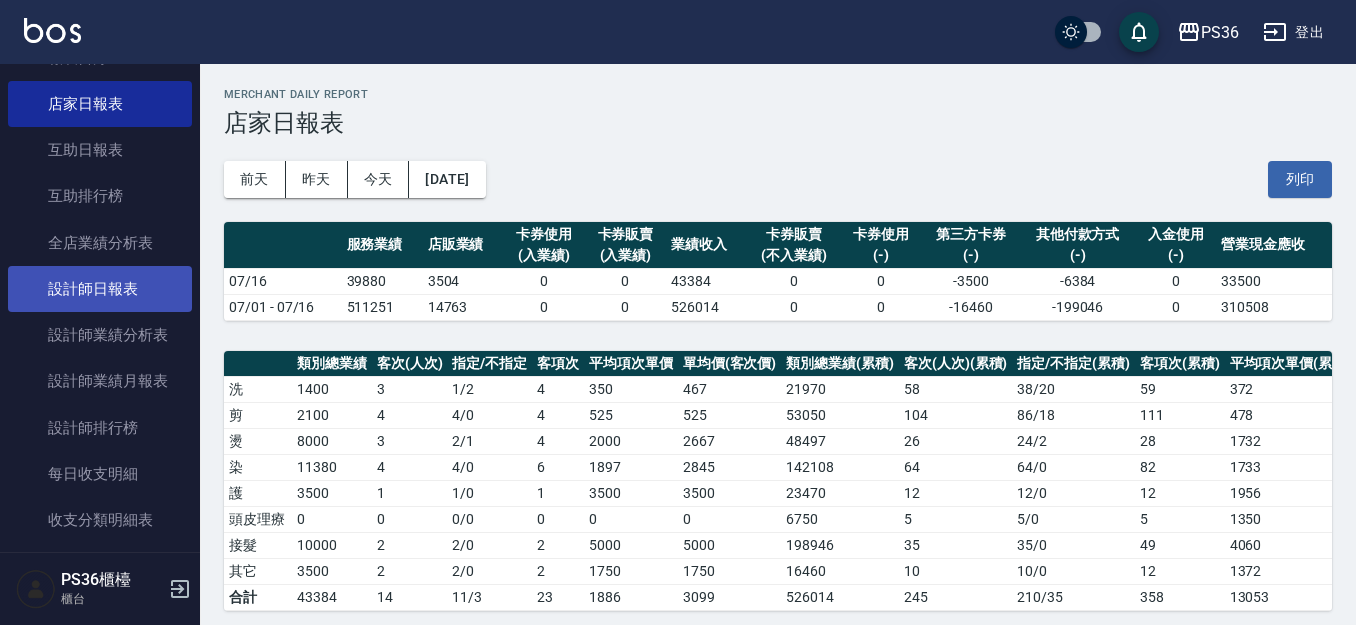 click on "設計師日報表" at bounding box center [100, 289] 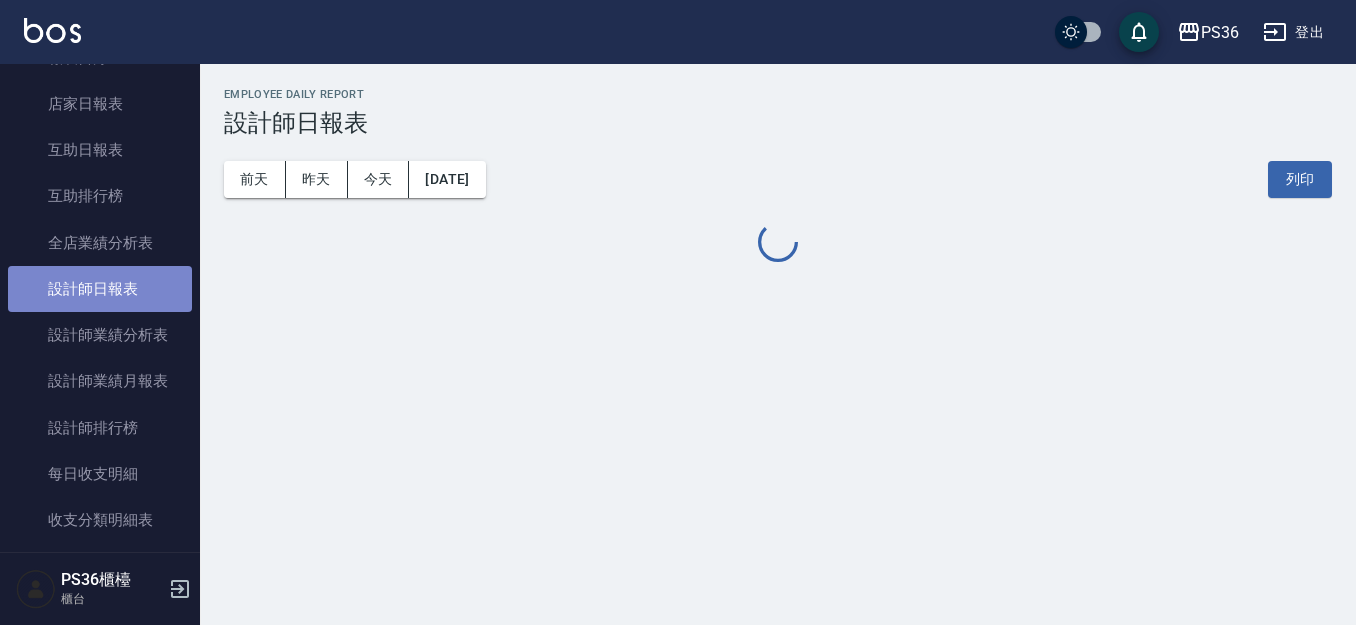 click on "設計師日報表" at bounding box center [100, 289] 